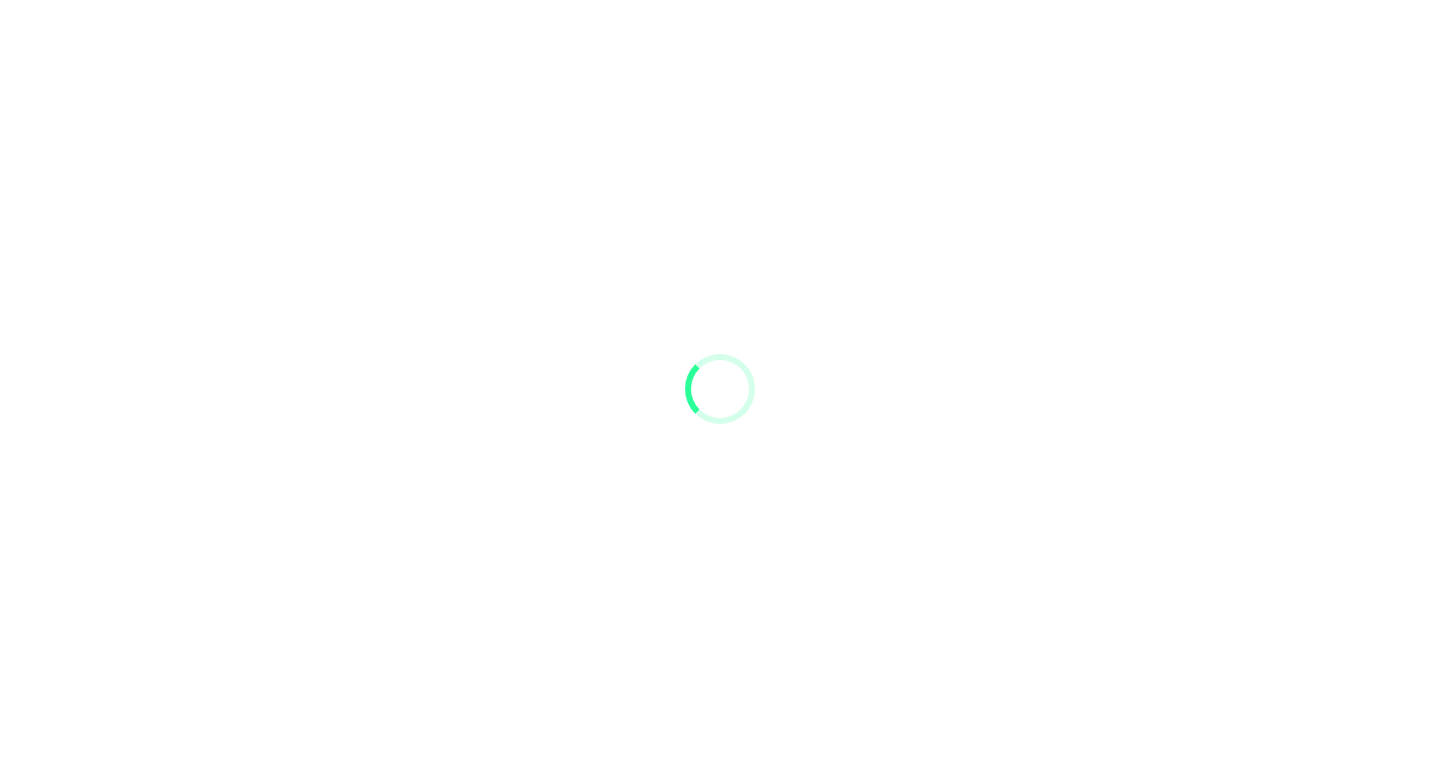 scroll, scrollTop: 0, scrollLeft: 0, axis: both 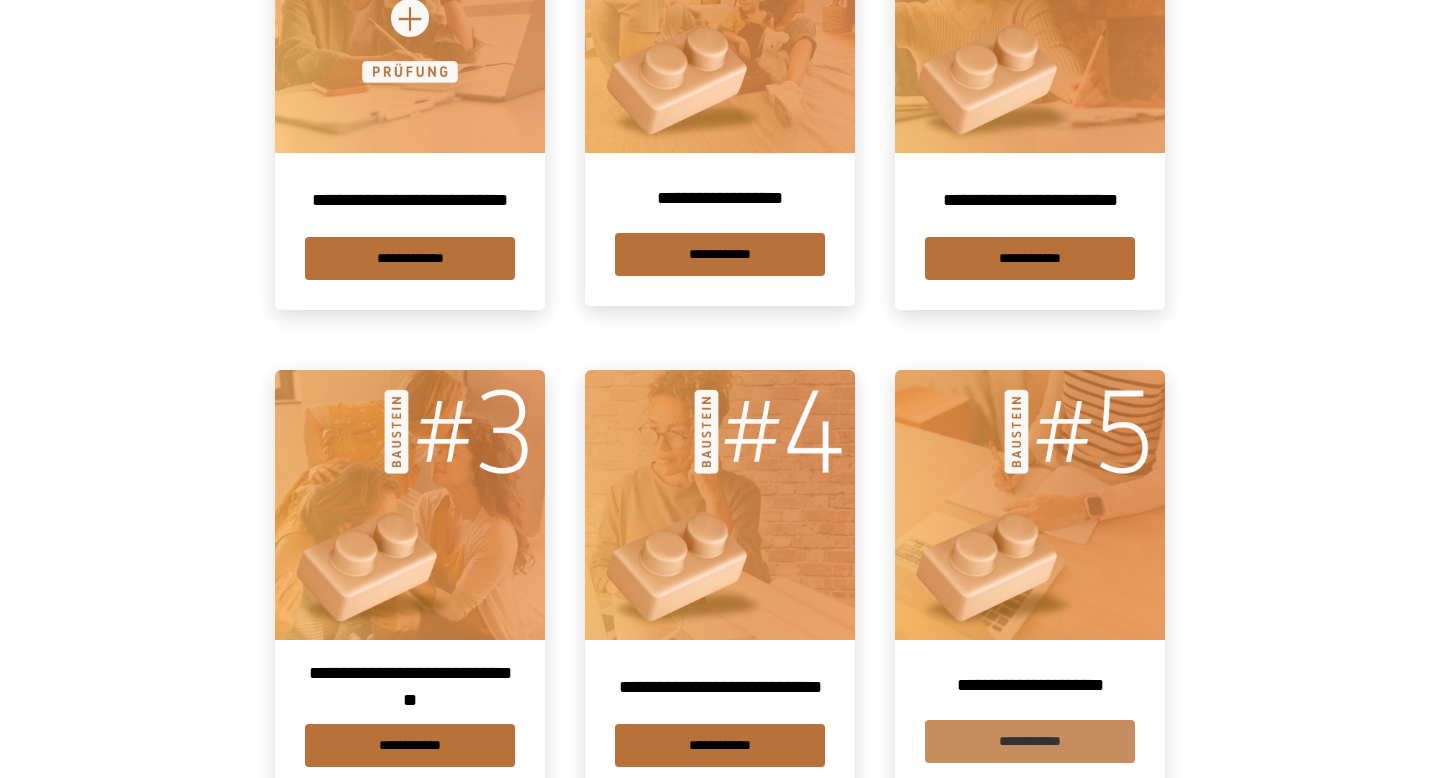 click on "**********" at bounding box center (1030, 741) 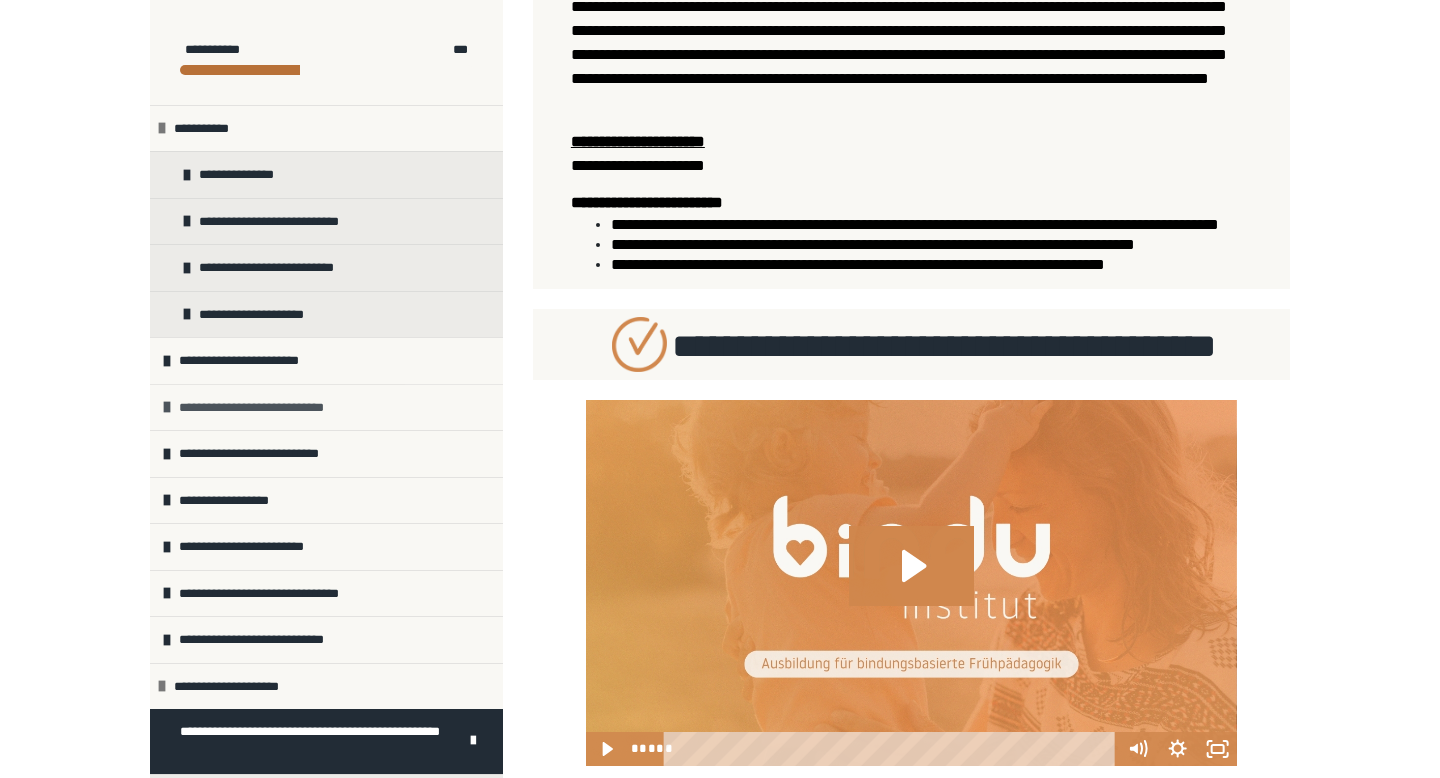scroll, scrollTop: 1180, scrollLeft: 0, axis: vertical 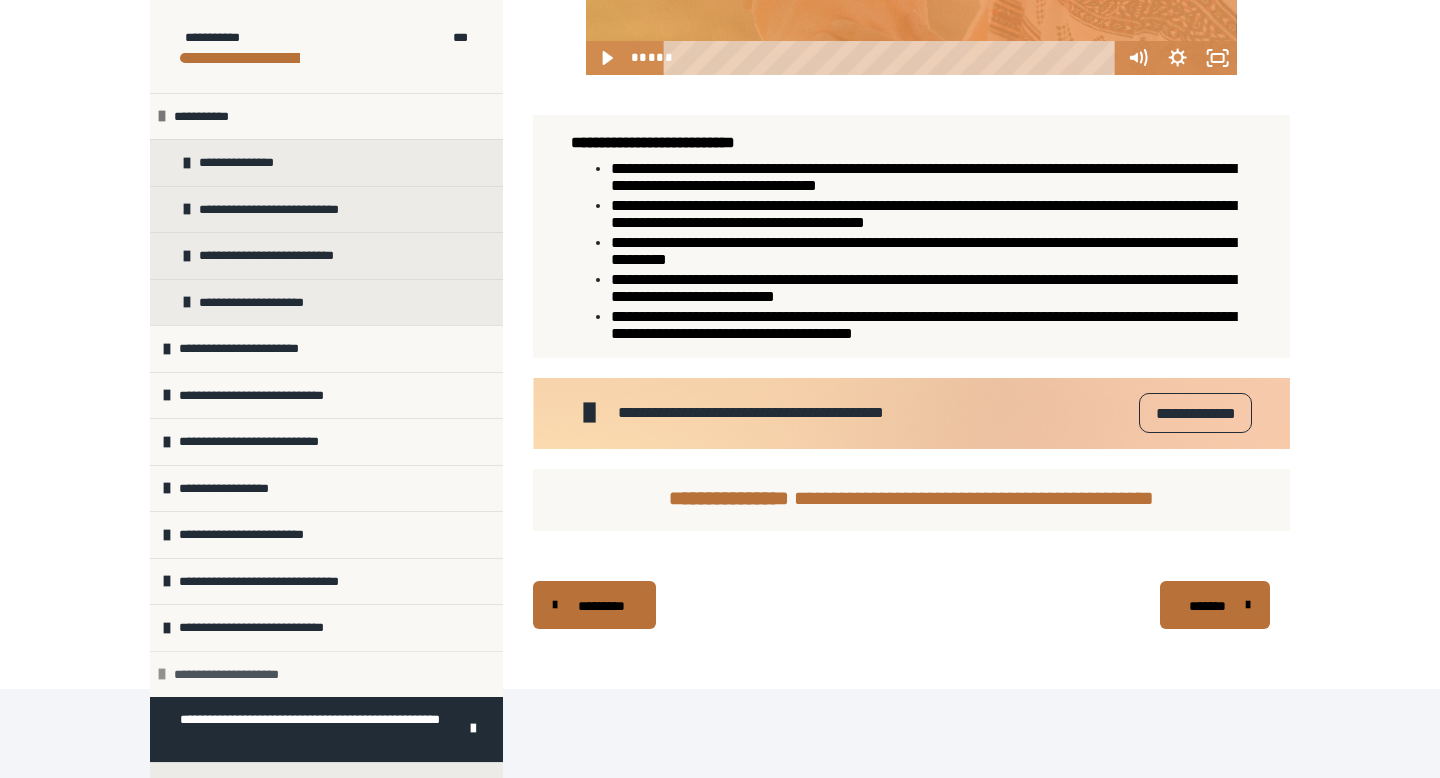 click on "**********" at bounding box center [237, 675] 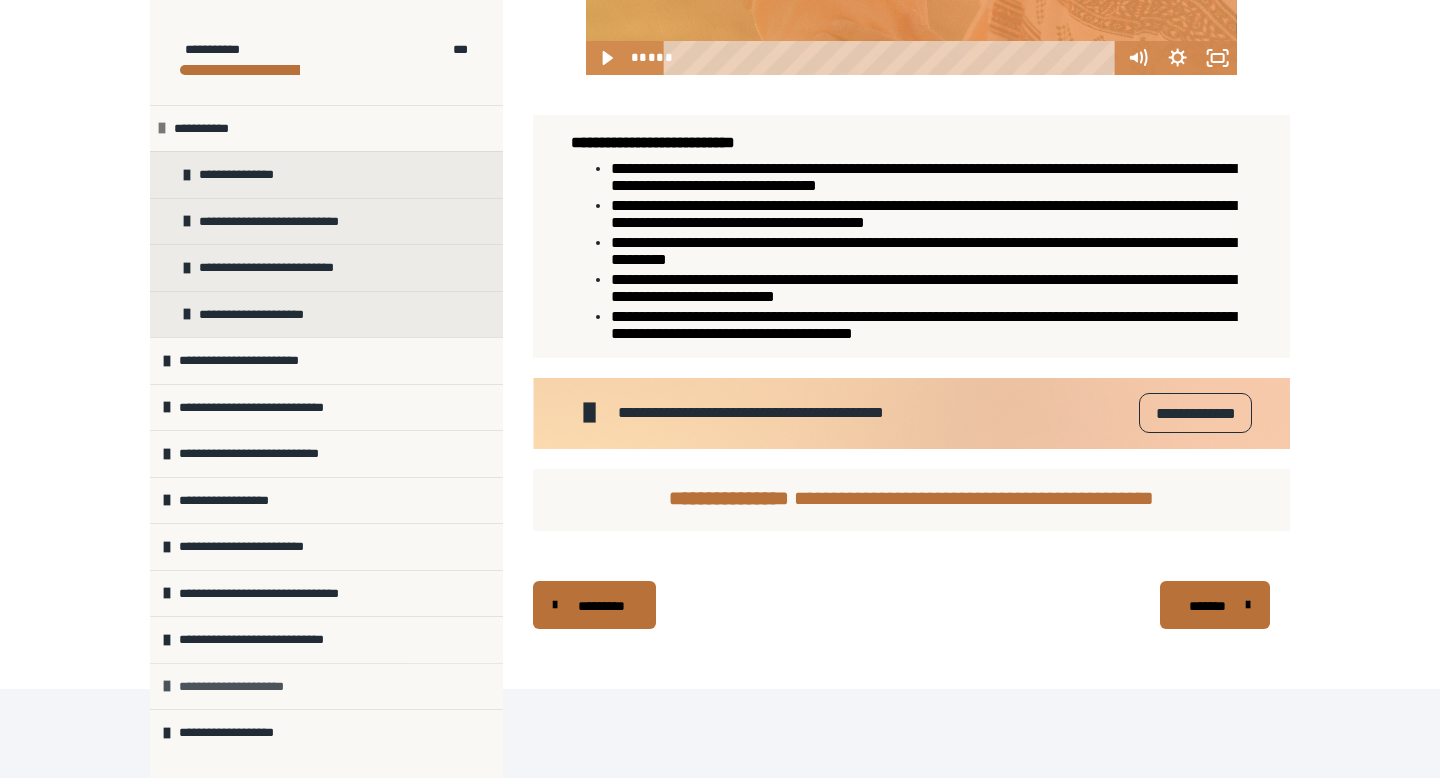 scroll, scrollTop: 0, scrollLeft: 0, axis: both 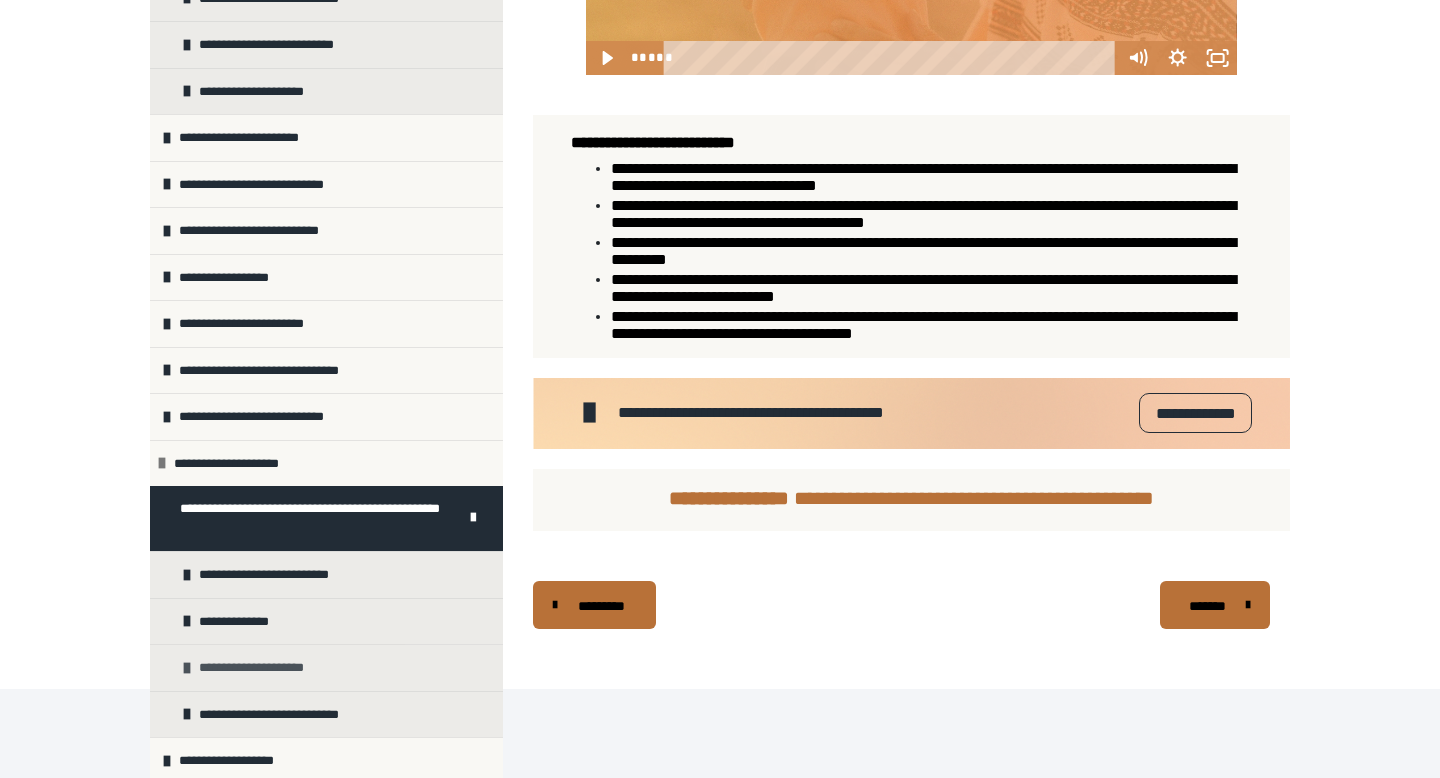 click at bounding box center (187, 668) 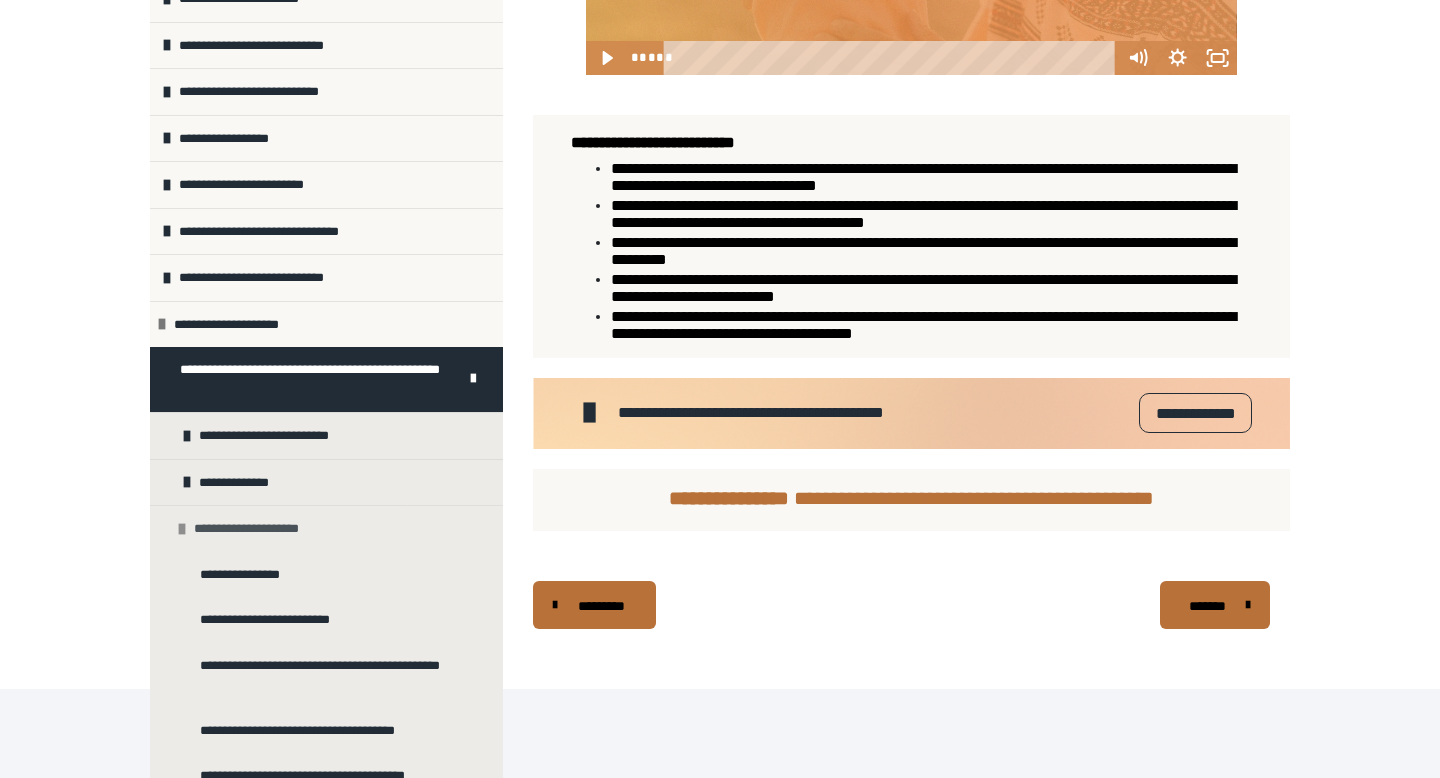 scroll, scrollTop: 369, scrollLeft: 0, axis: vertical 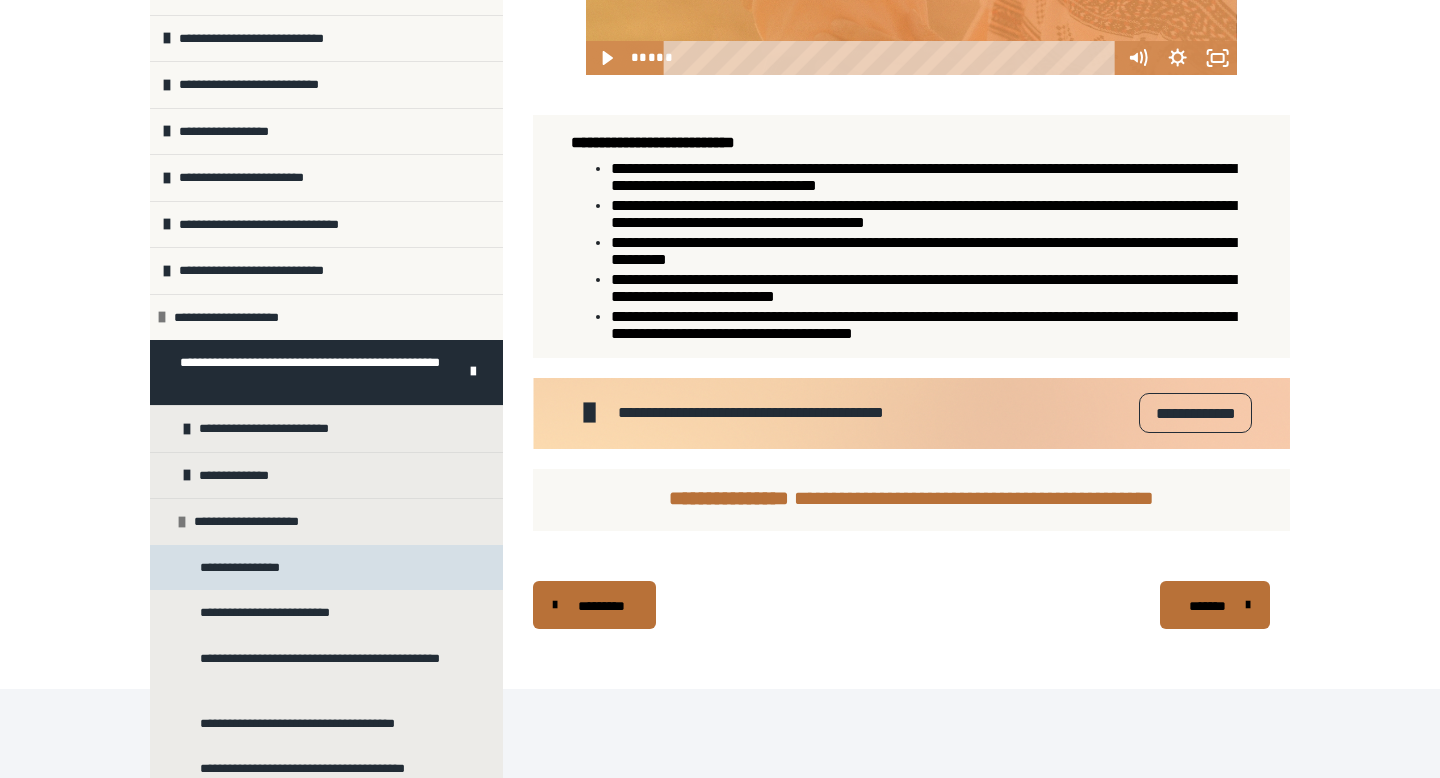 click on "**********" at bounding box center [326, 568] 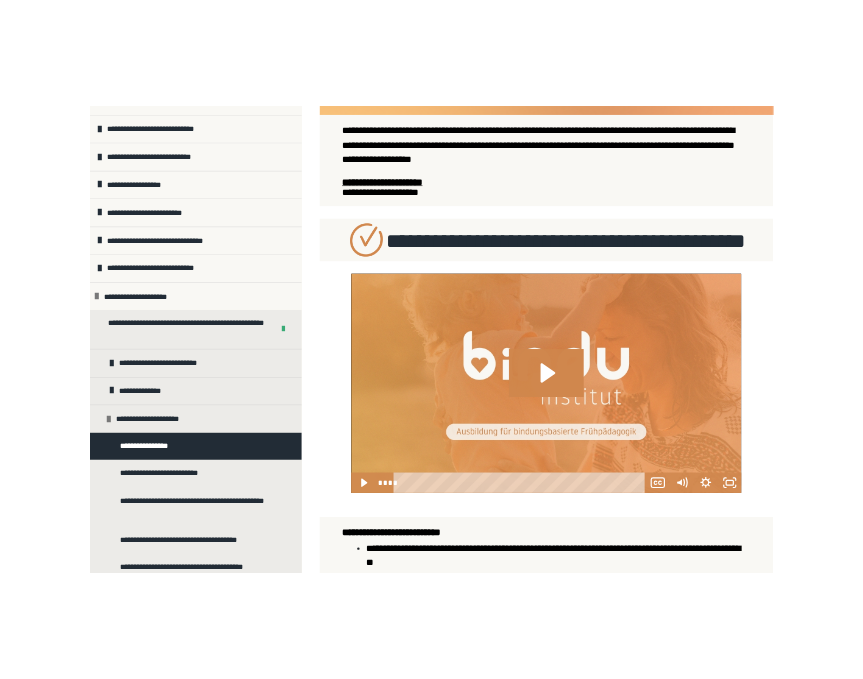 scroll, scrollTop: 574, scrollLeft: 0, axis: vertical 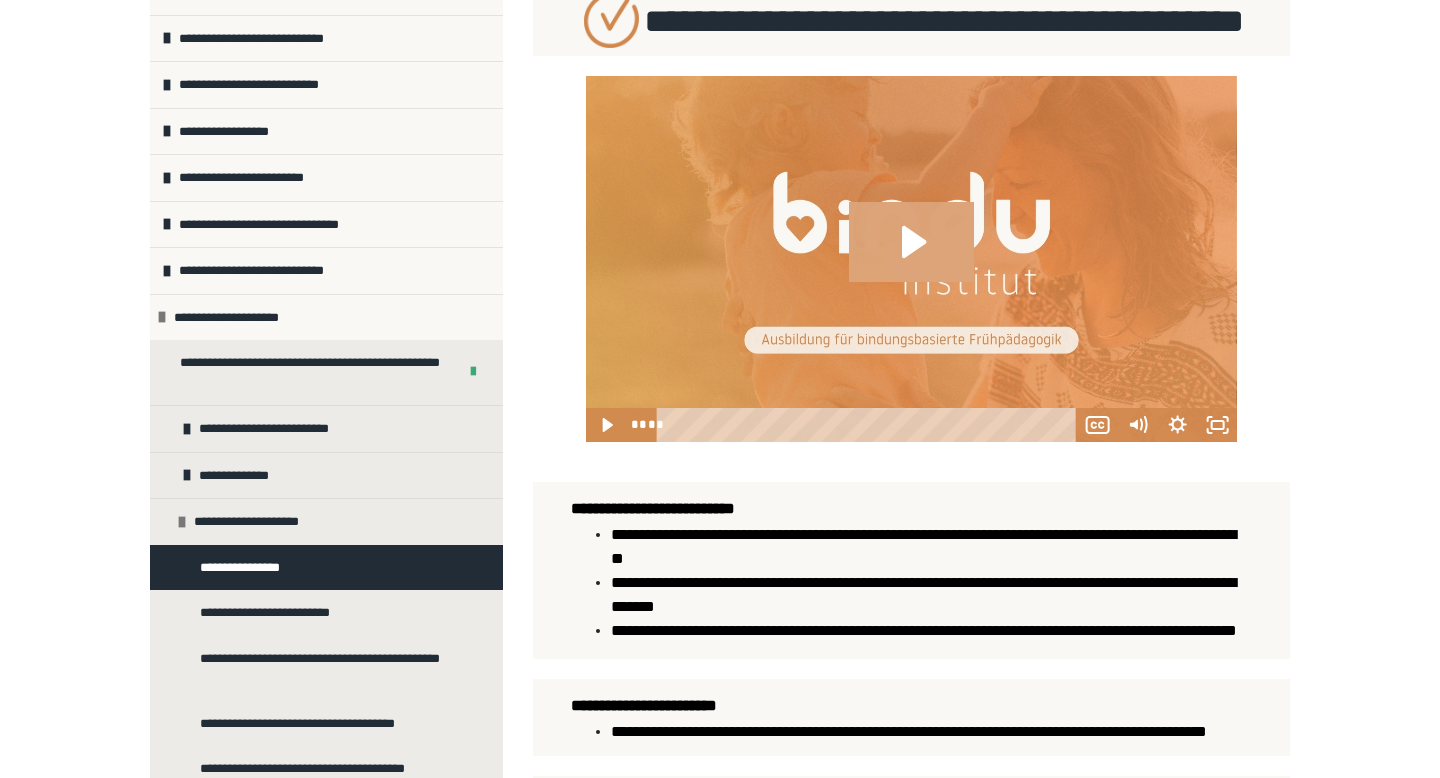 click 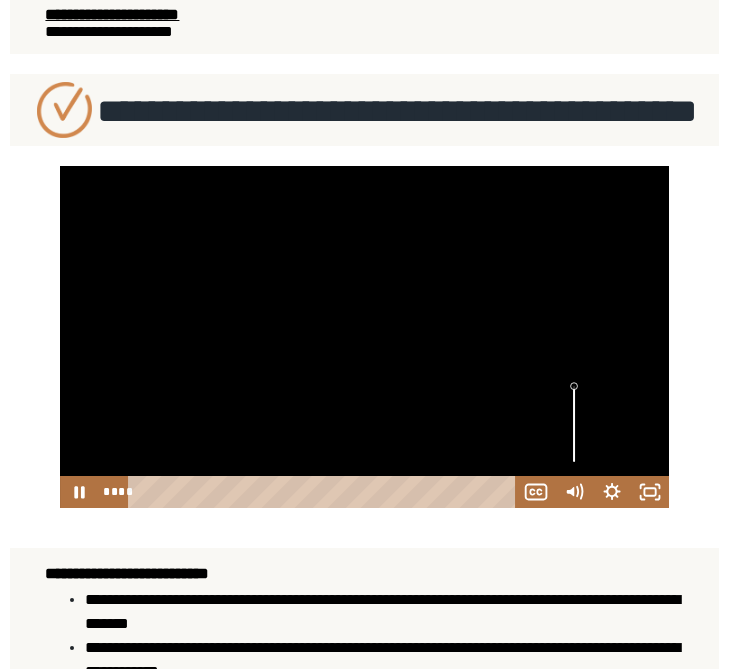 scroll, scrollTop: 465, scrollLeft: 0, axis: vertical 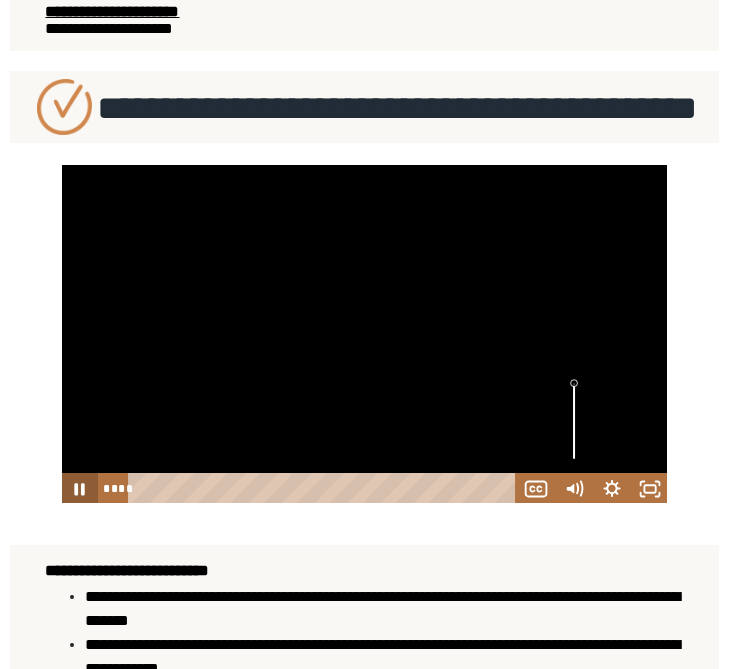 click 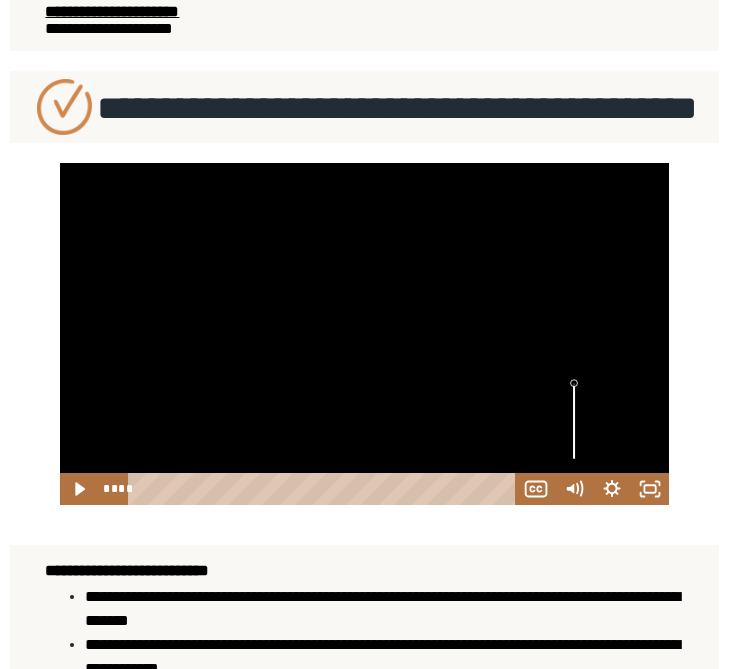 click at bounding box center [364, 334] 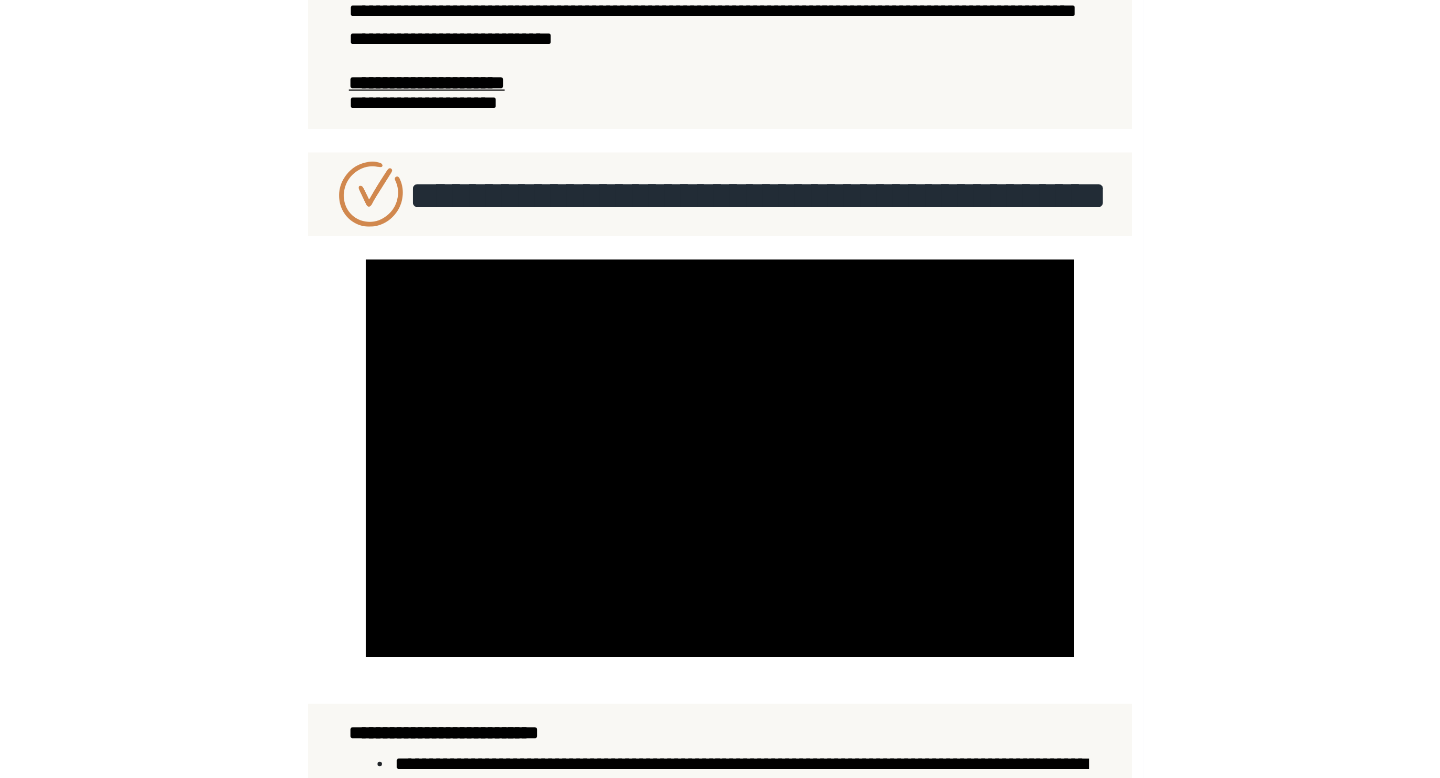 scroll, scrollTop: 400, scrollLeft: 0, axis: vertical 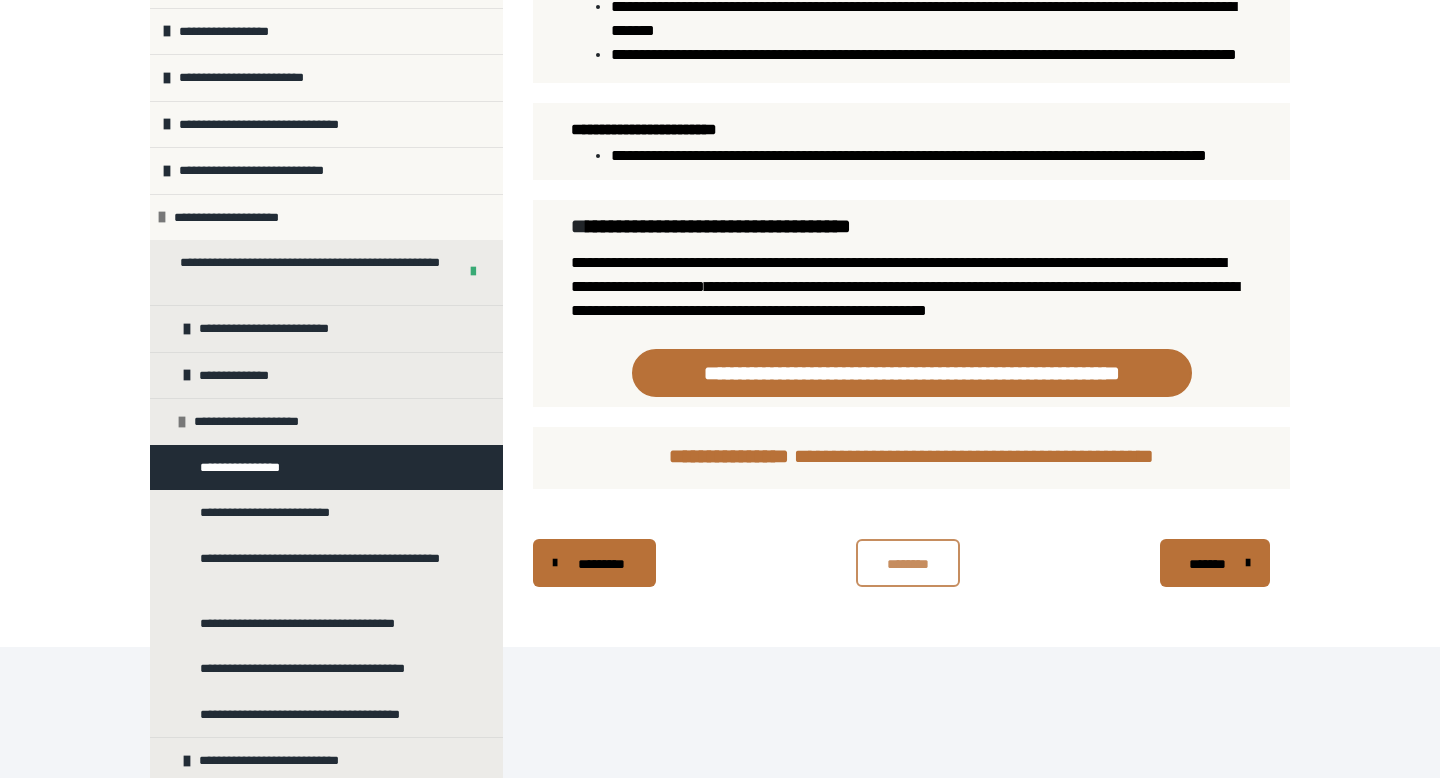 click on "********" at bounding box center (908, 563) 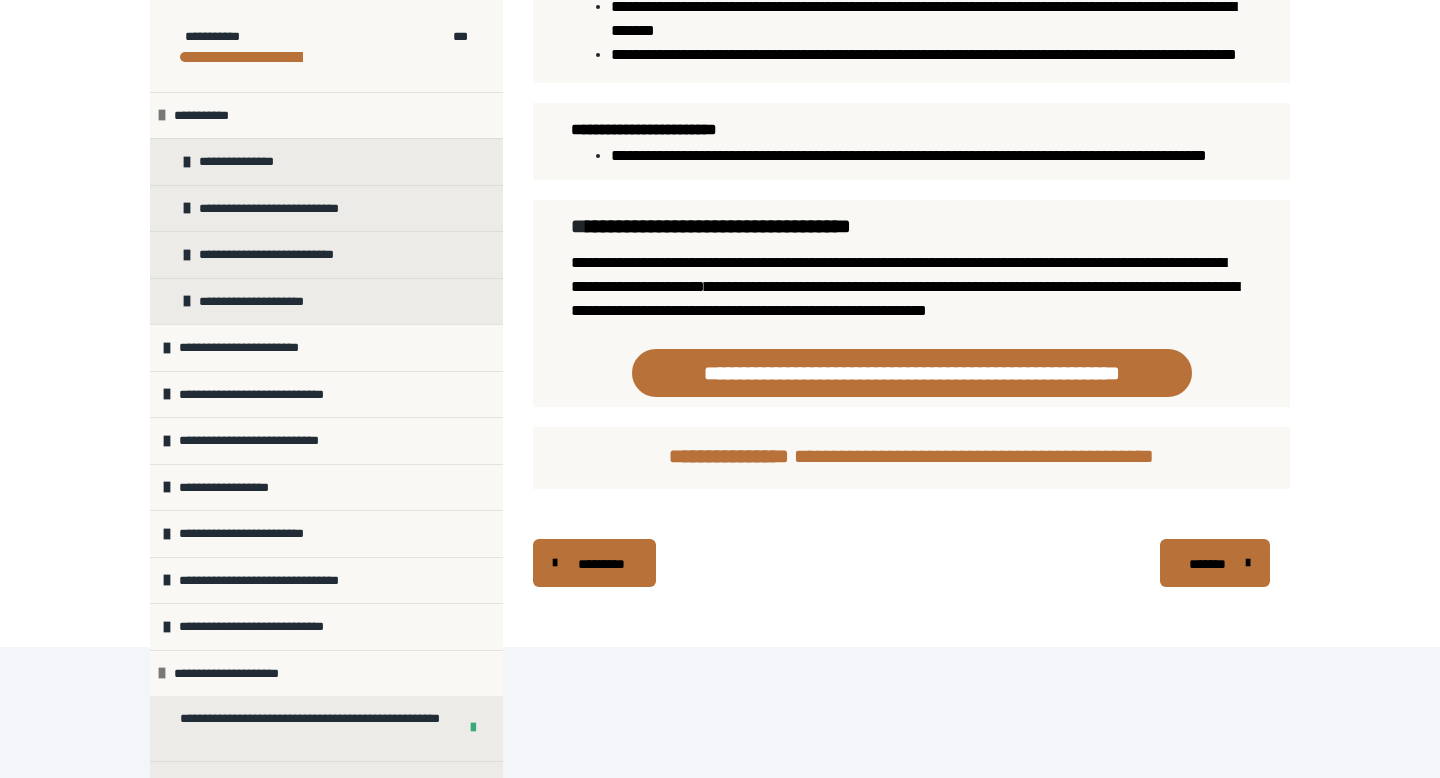 scroll, scrollTop: 0, scrollLeft: 0, axis: both 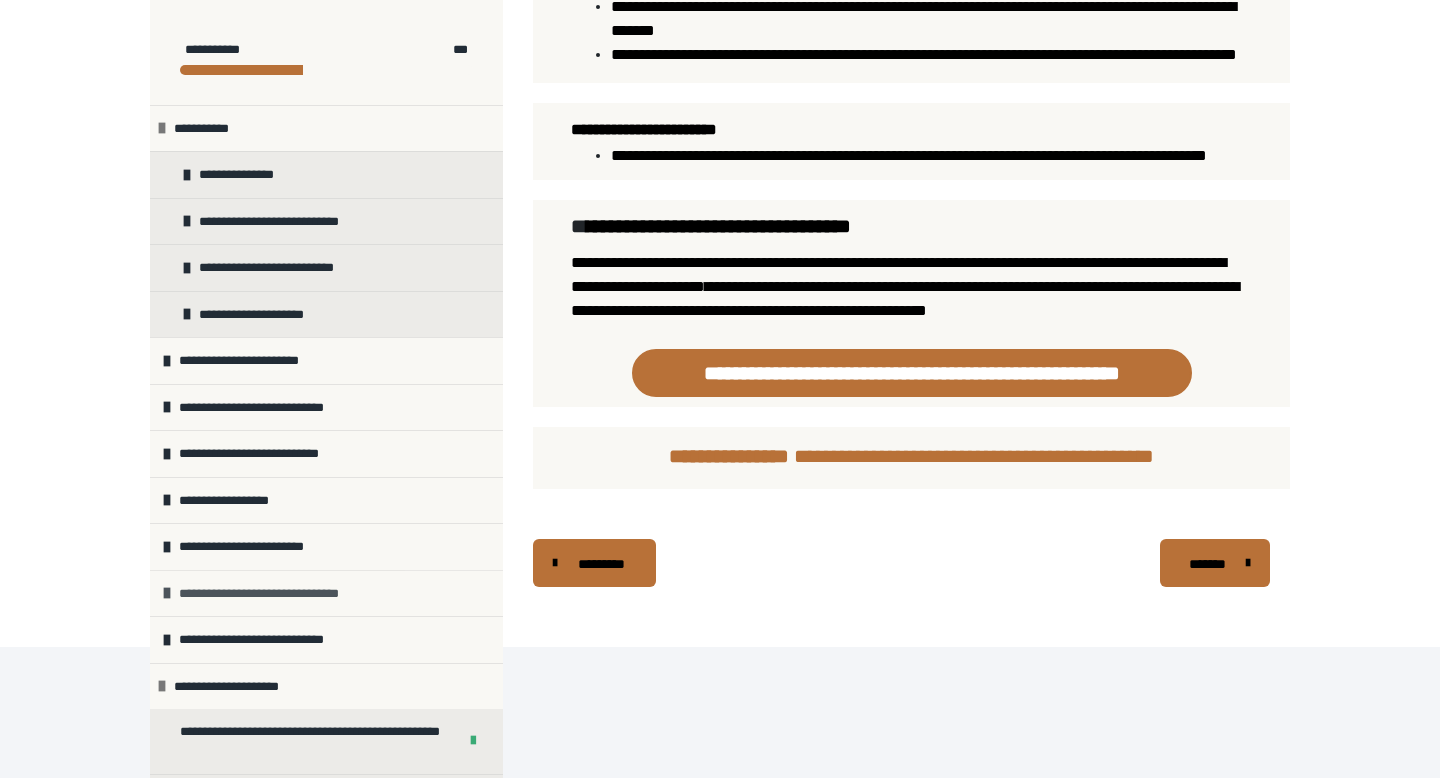 click on "**********" at bounding box center (279, 594) 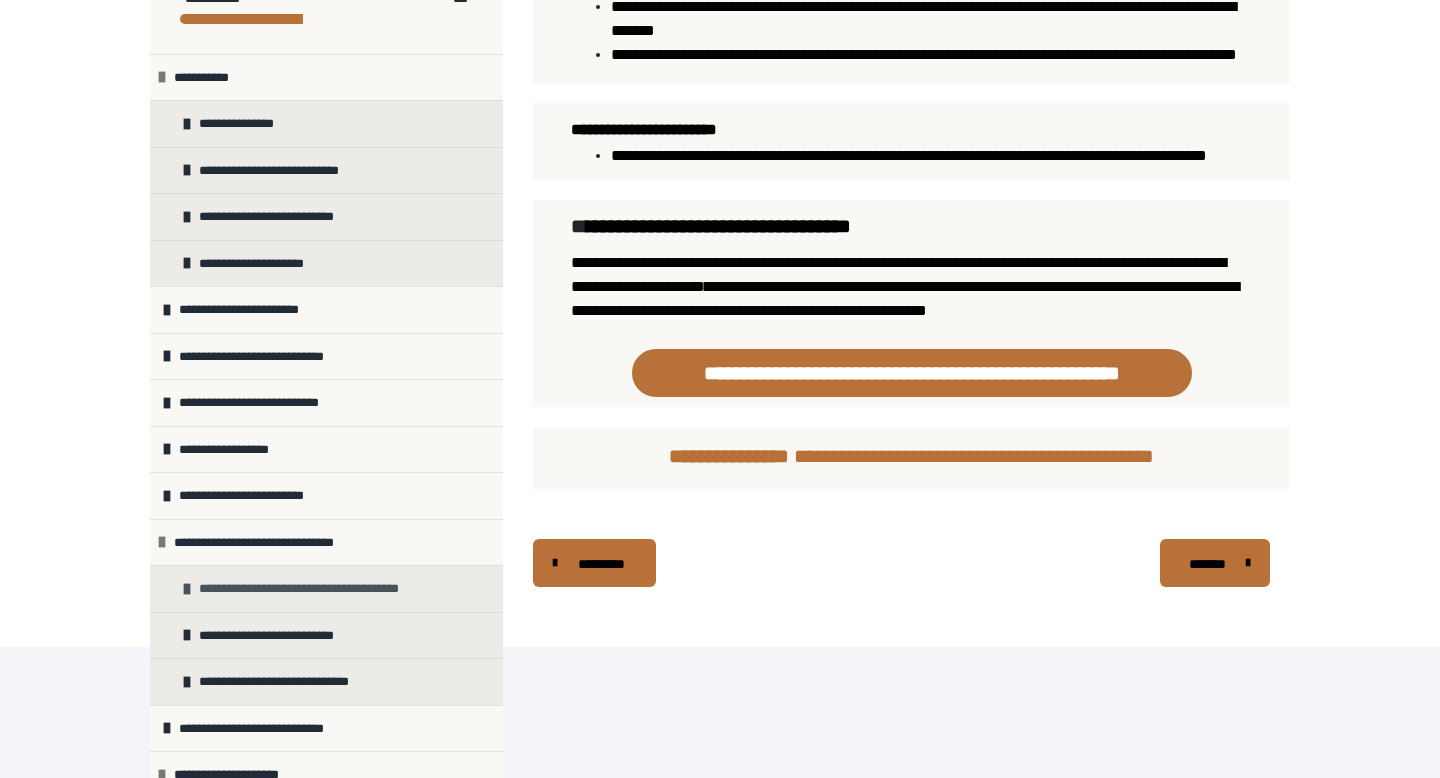 scroll, scrollTop: 62, scrollLeft: 0, axis: vertical 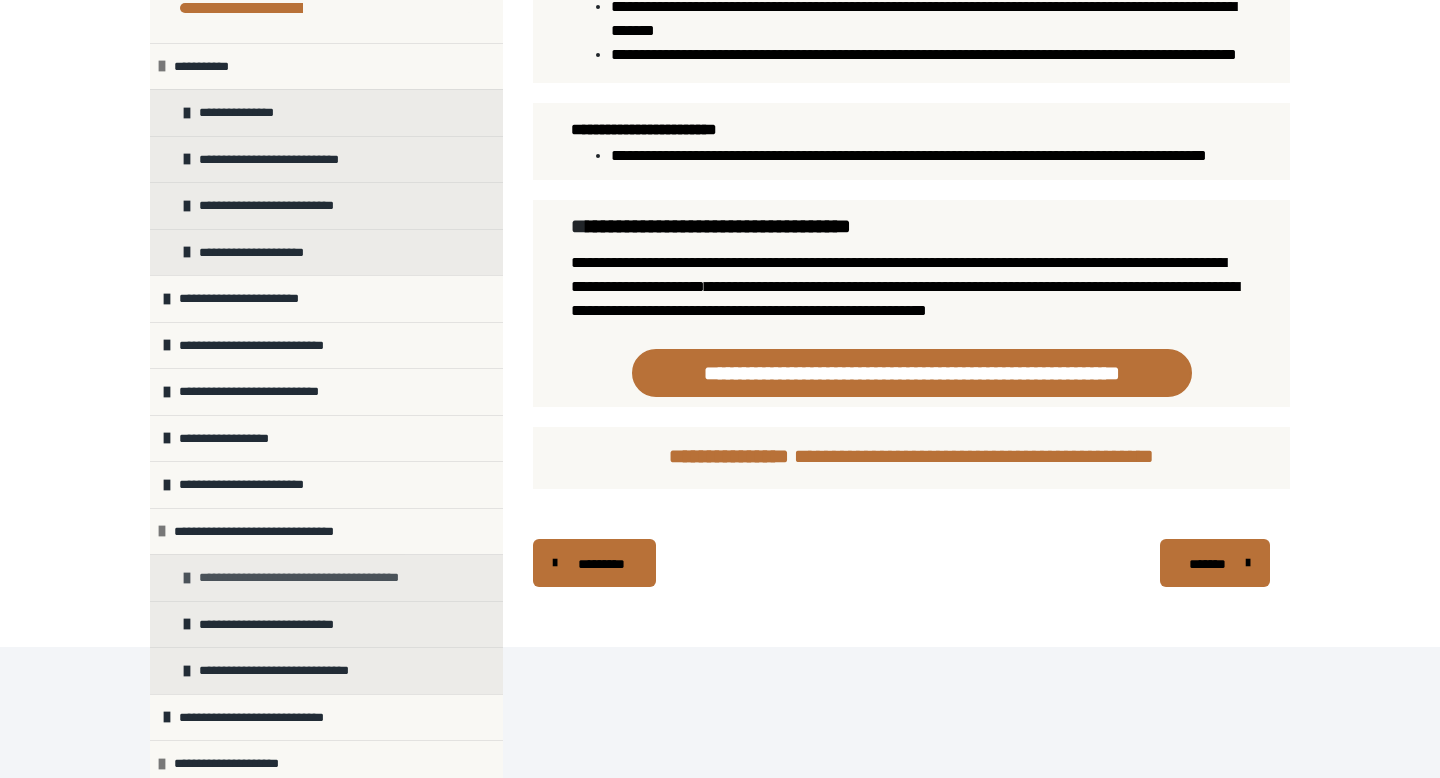 click at bounding box center (187, 578) 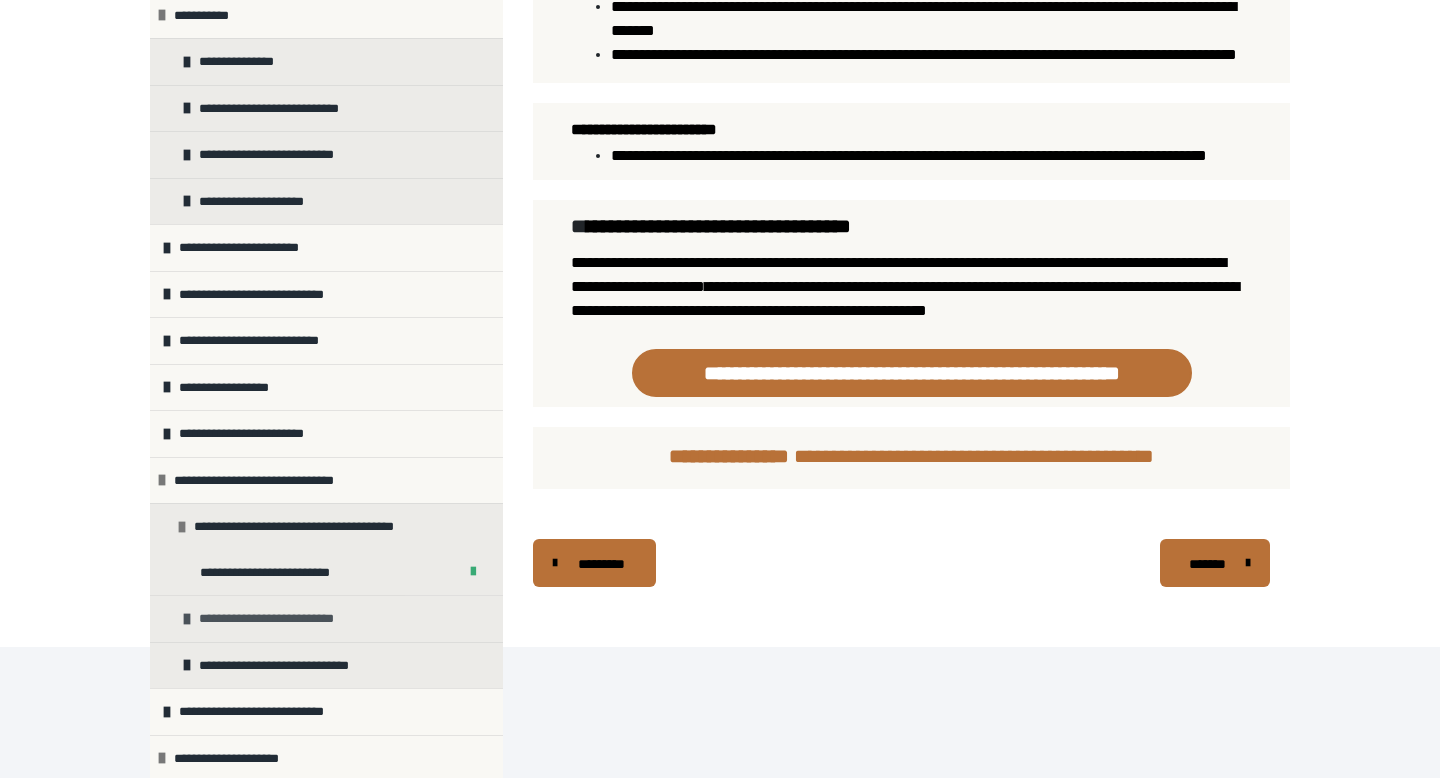 scroll, scrollTop: 110, scrollLeft: 0, axis: vertical 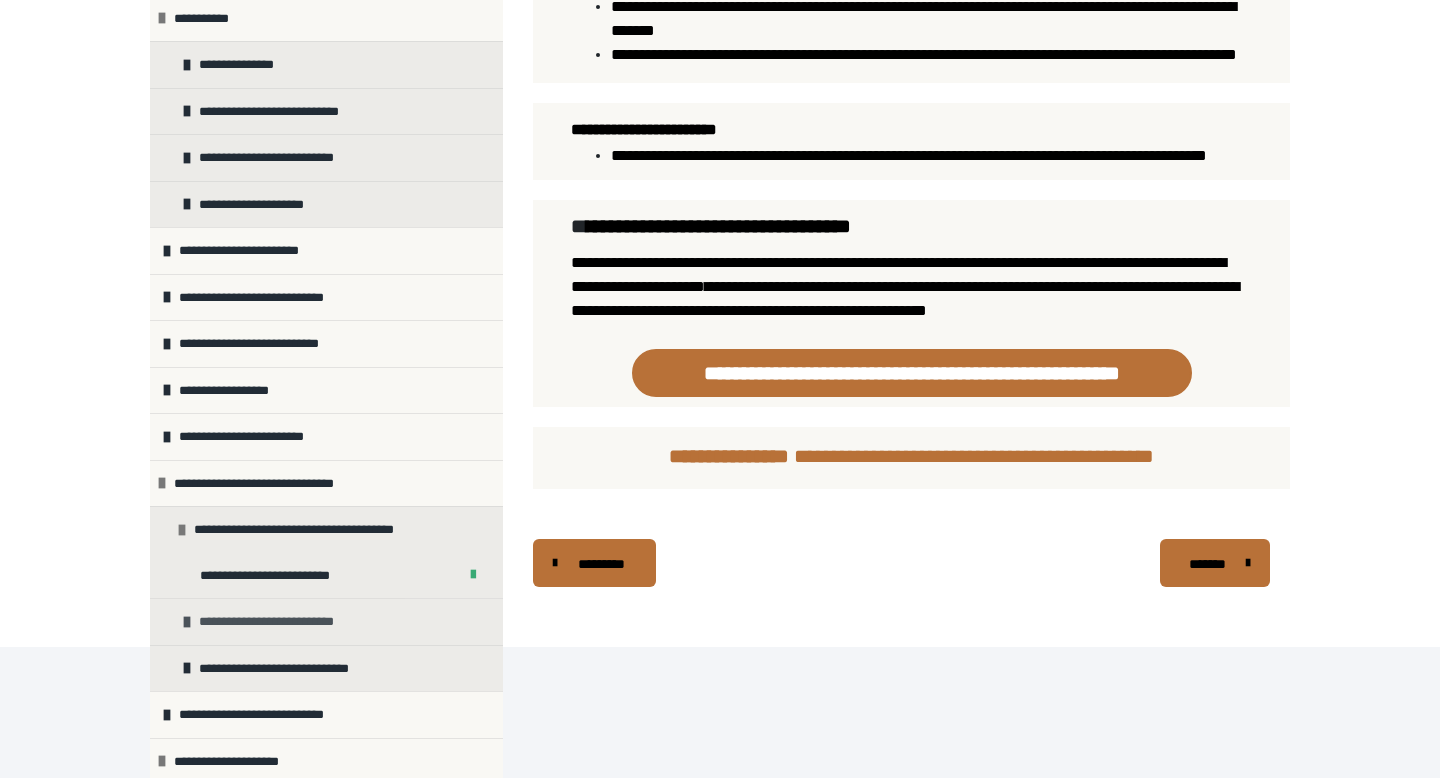click on "**********" at bounding box center (280, 622) 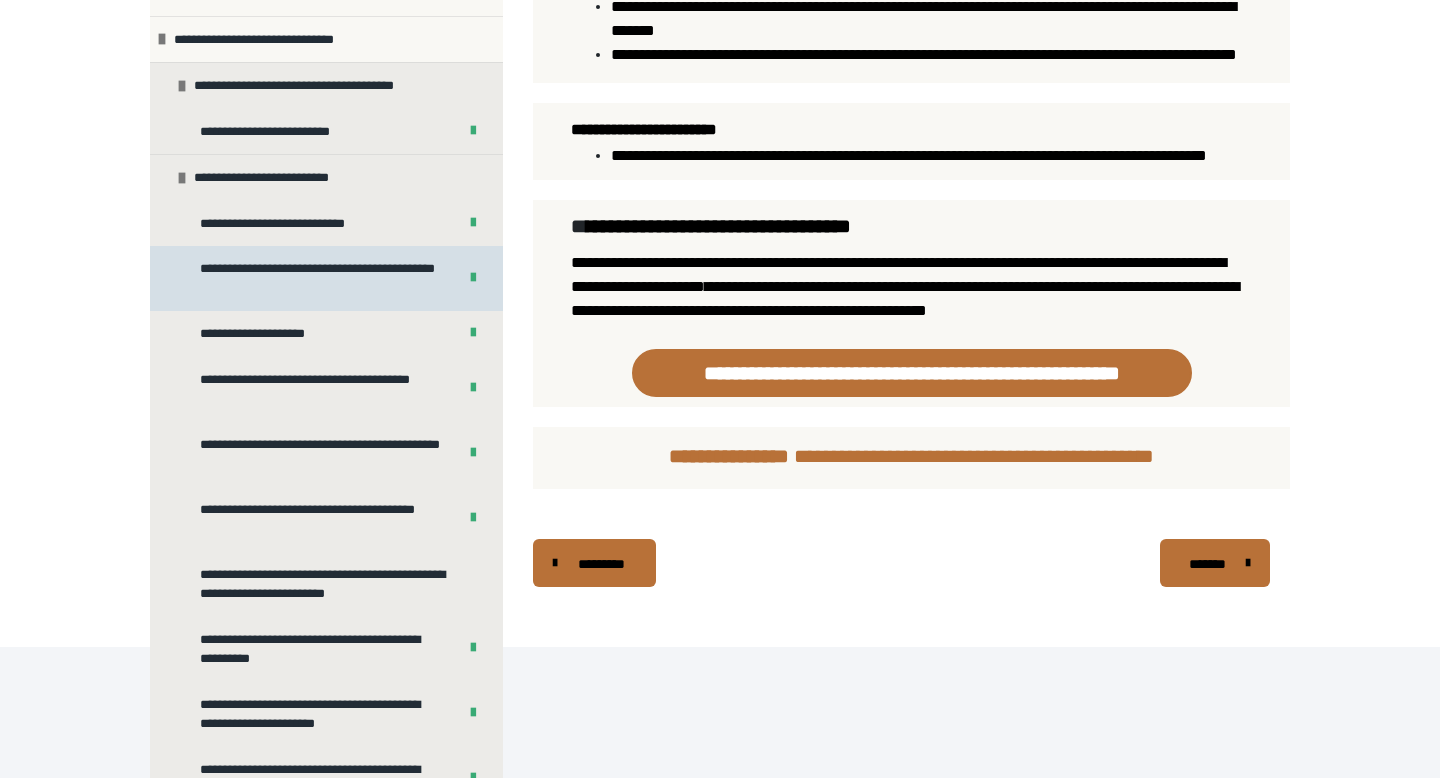 scroll, scrollTop: 561, scrollLeft: 0, axis: vertical 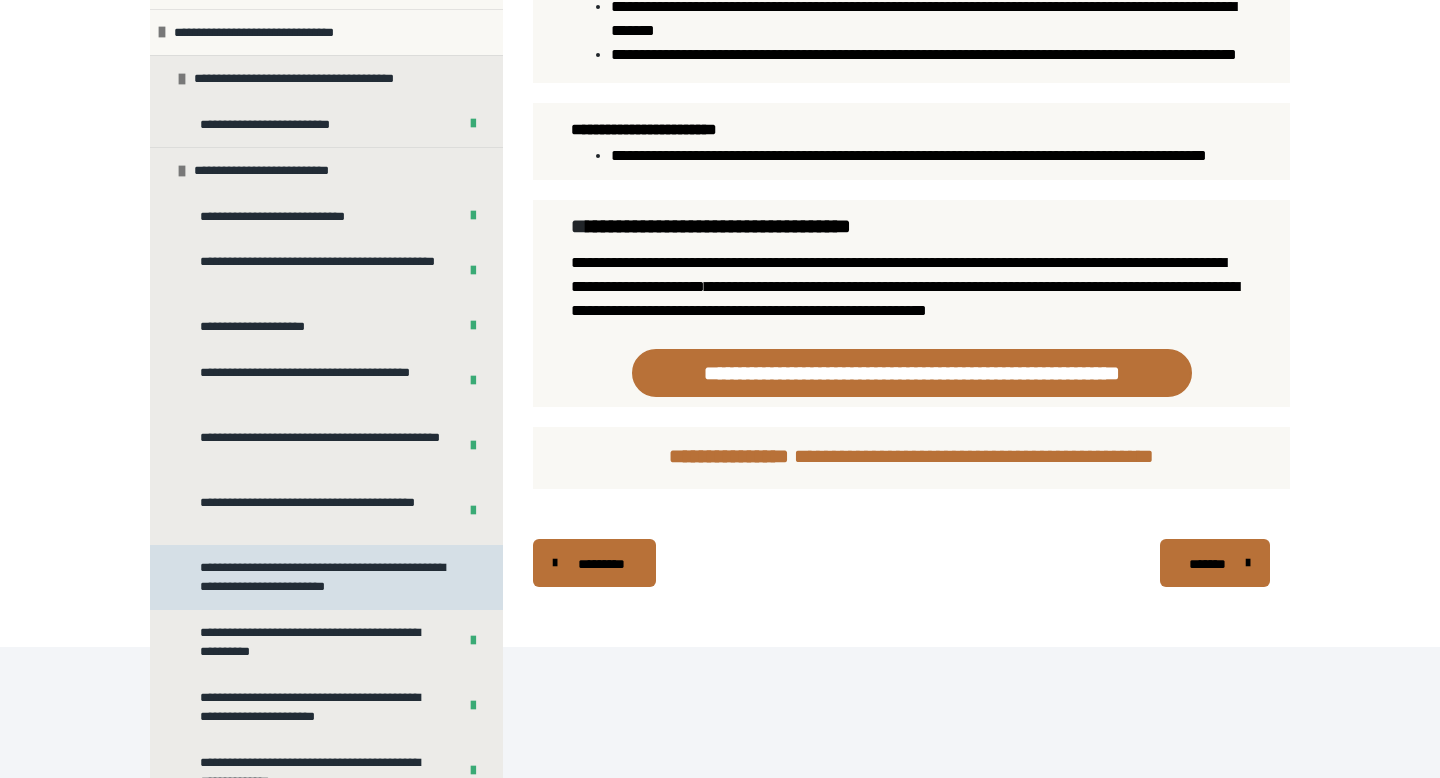 click on "**********" at bounding box center (328, 577) 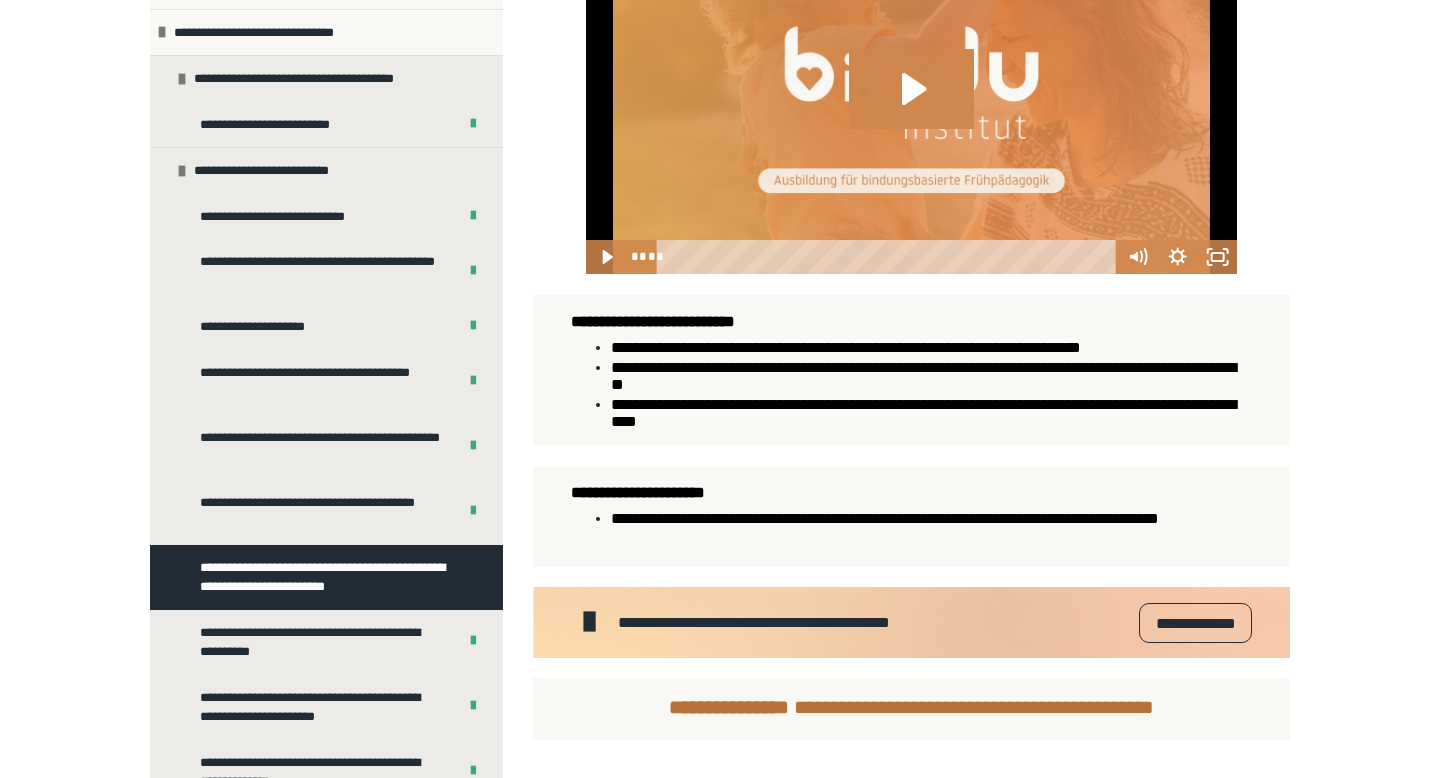 scroll, scrollTop: 1113, scrollLeft: 0, axis: vertical 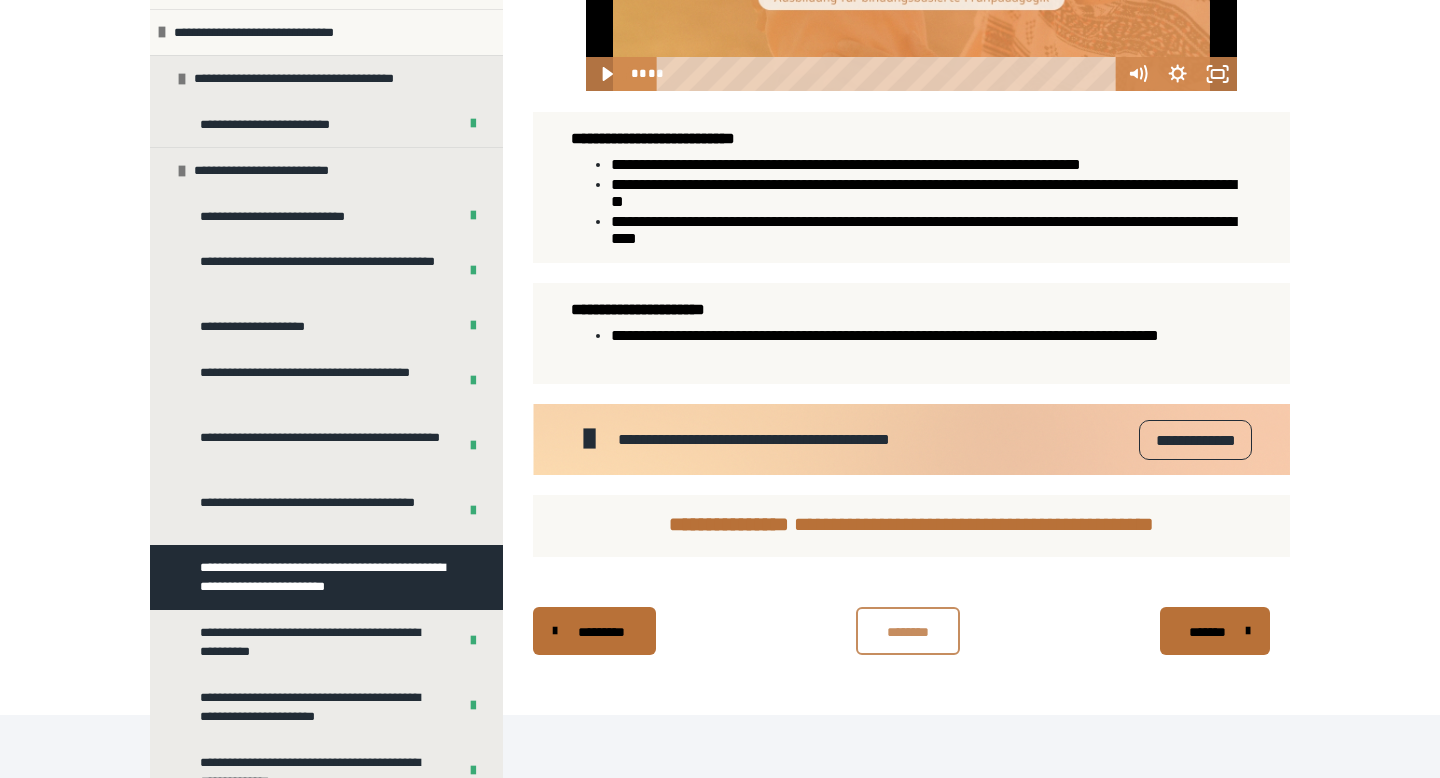 click on "********" at bounding box center [908, 631] 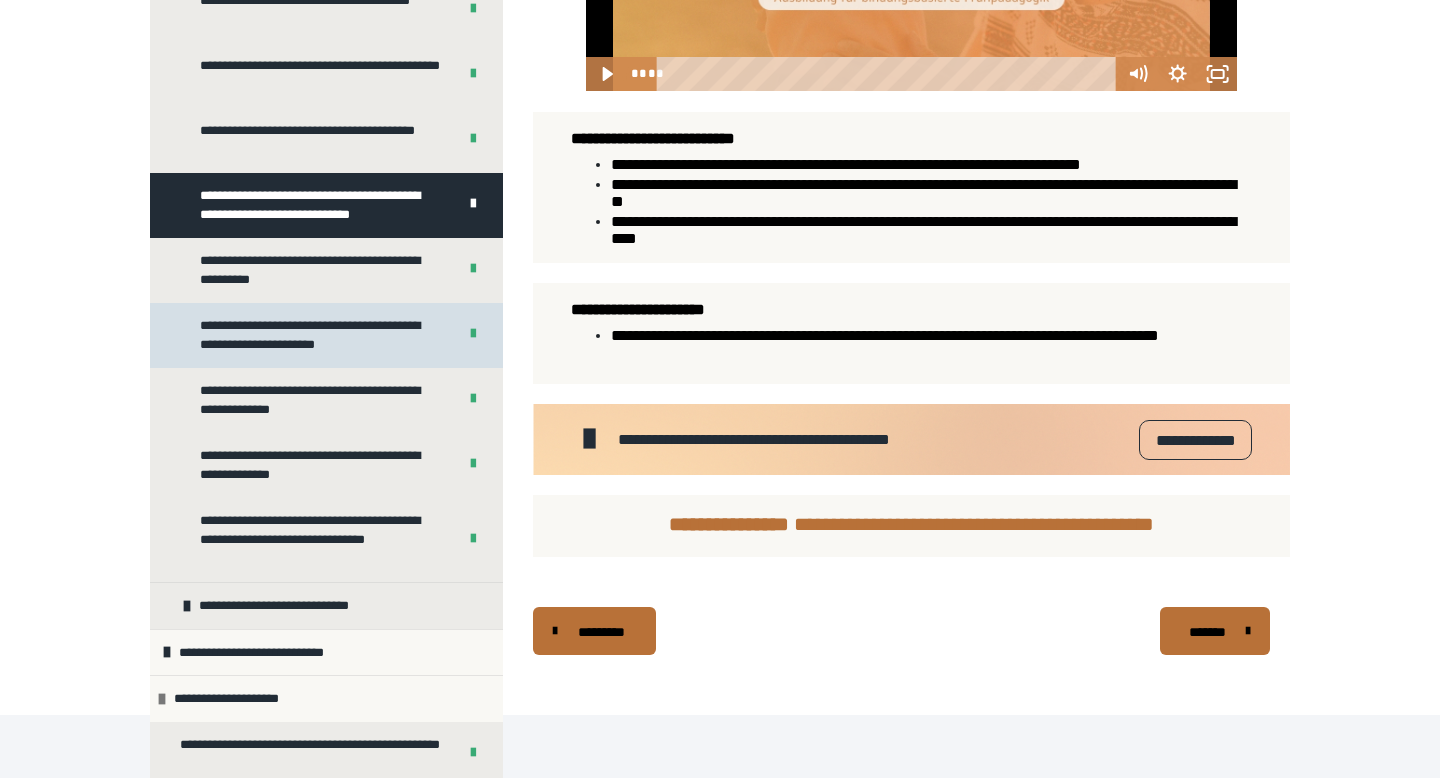 scroll, scrollTop: 936, scrollLeft: 0, axis: vertical 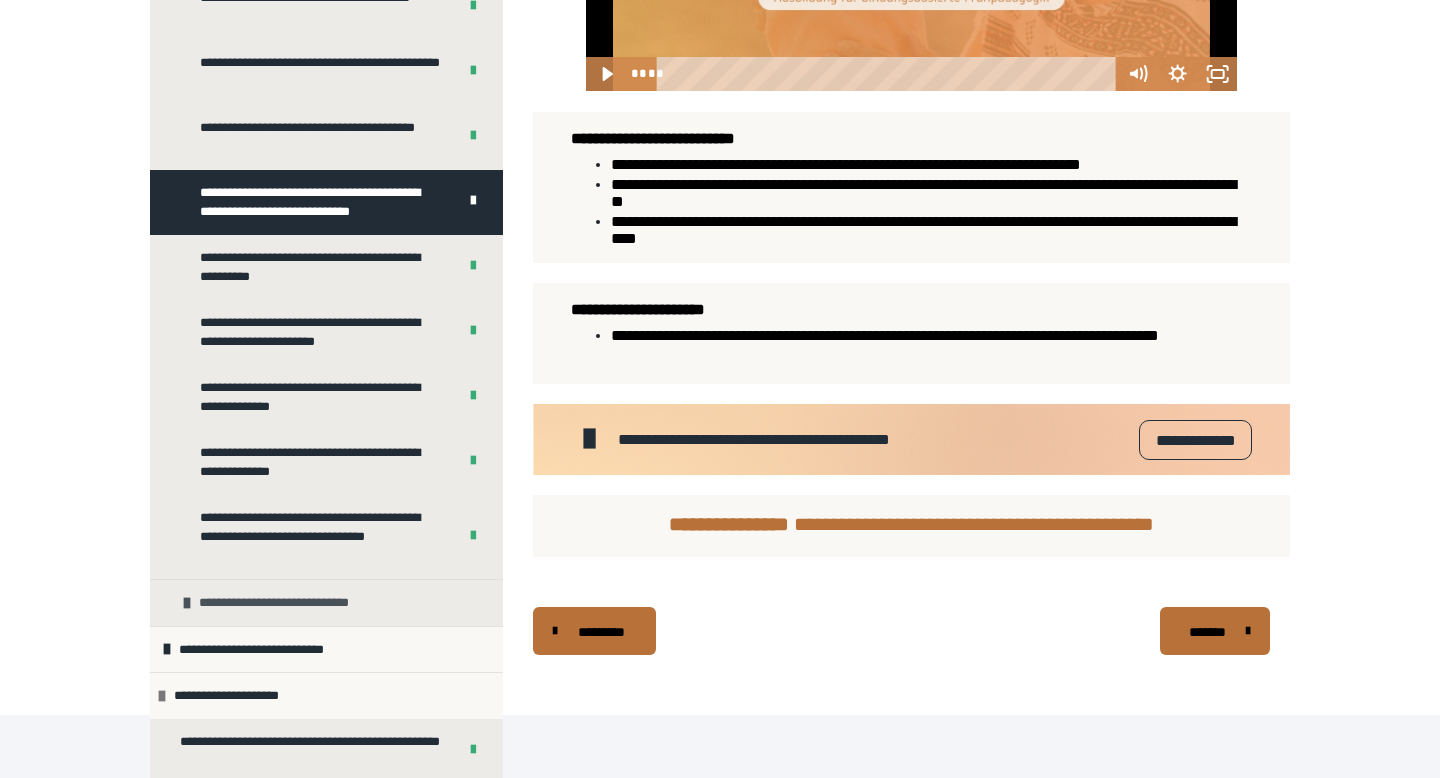 click at bounding box center [187, 603] 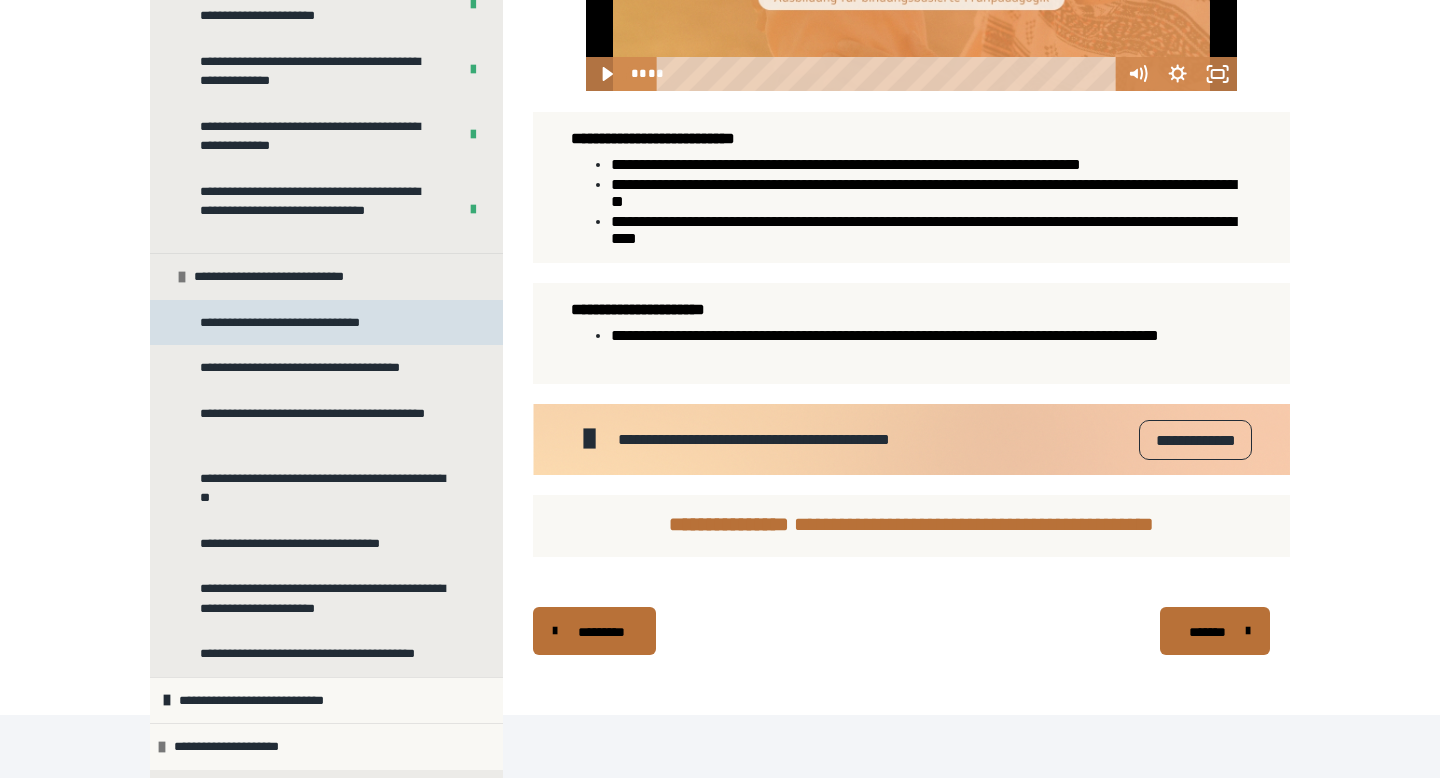 scroll, scrollTop: 1267, scrollLeft: 0, axis: vertical 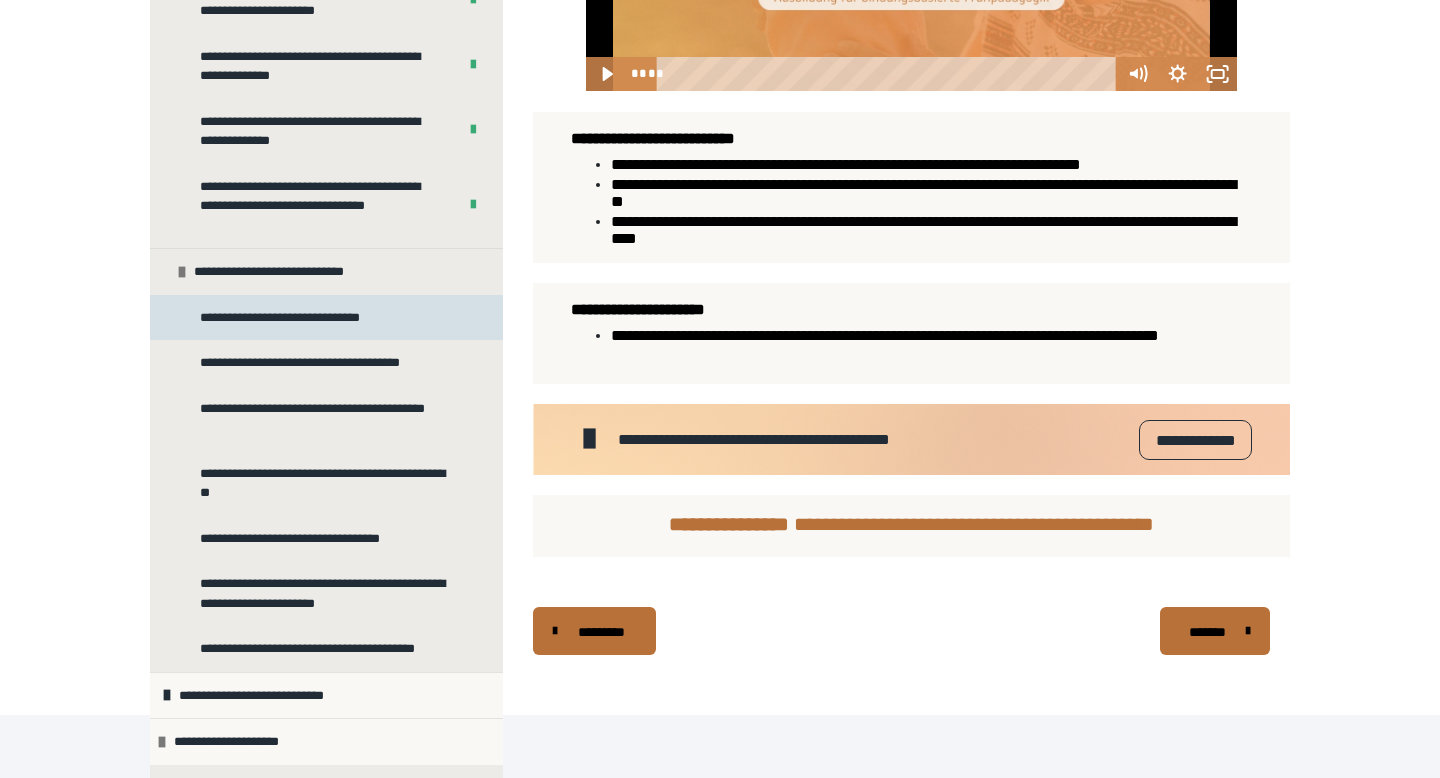 click on "**********" at bounding box center [326, 318] 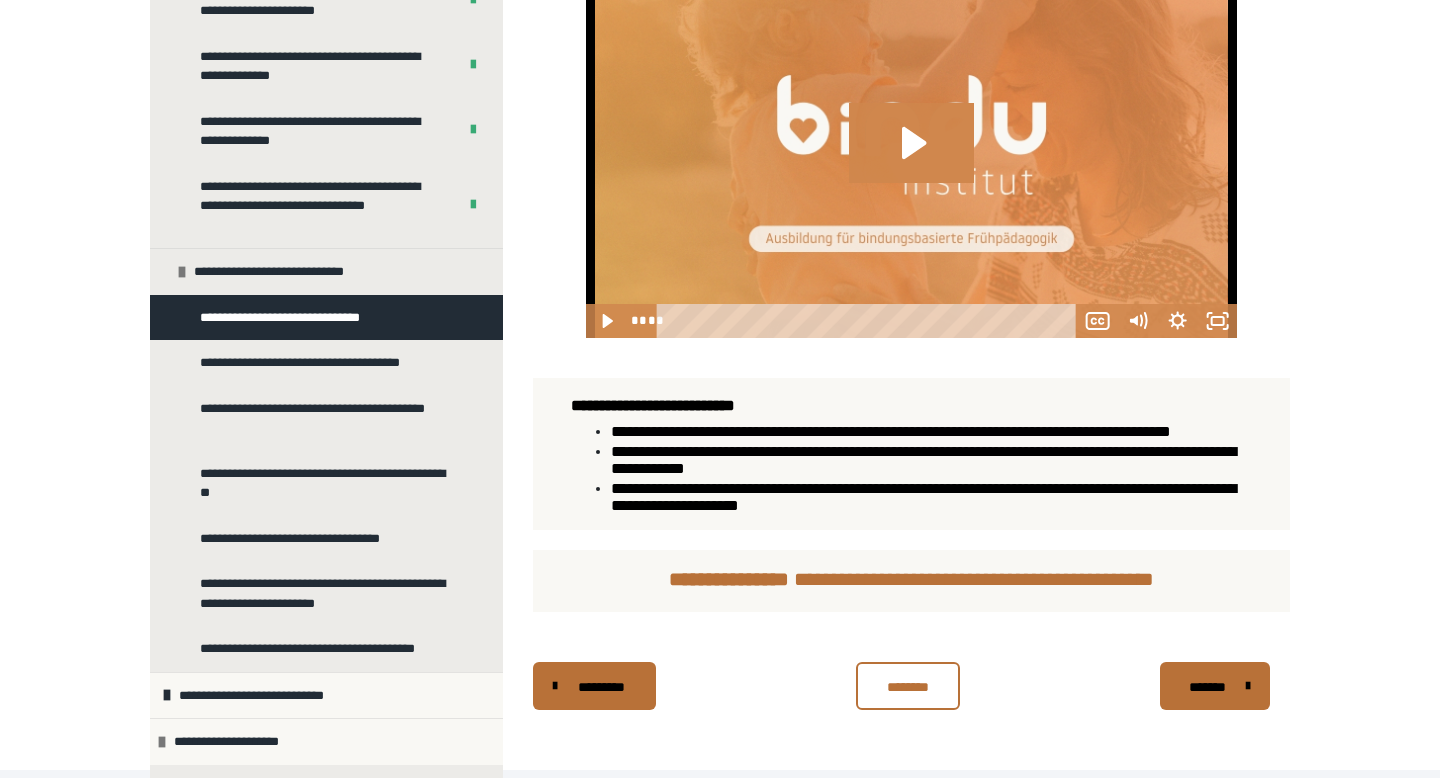 scroll, scrollTop: 931, scrollLeft: 0, axis: vertical 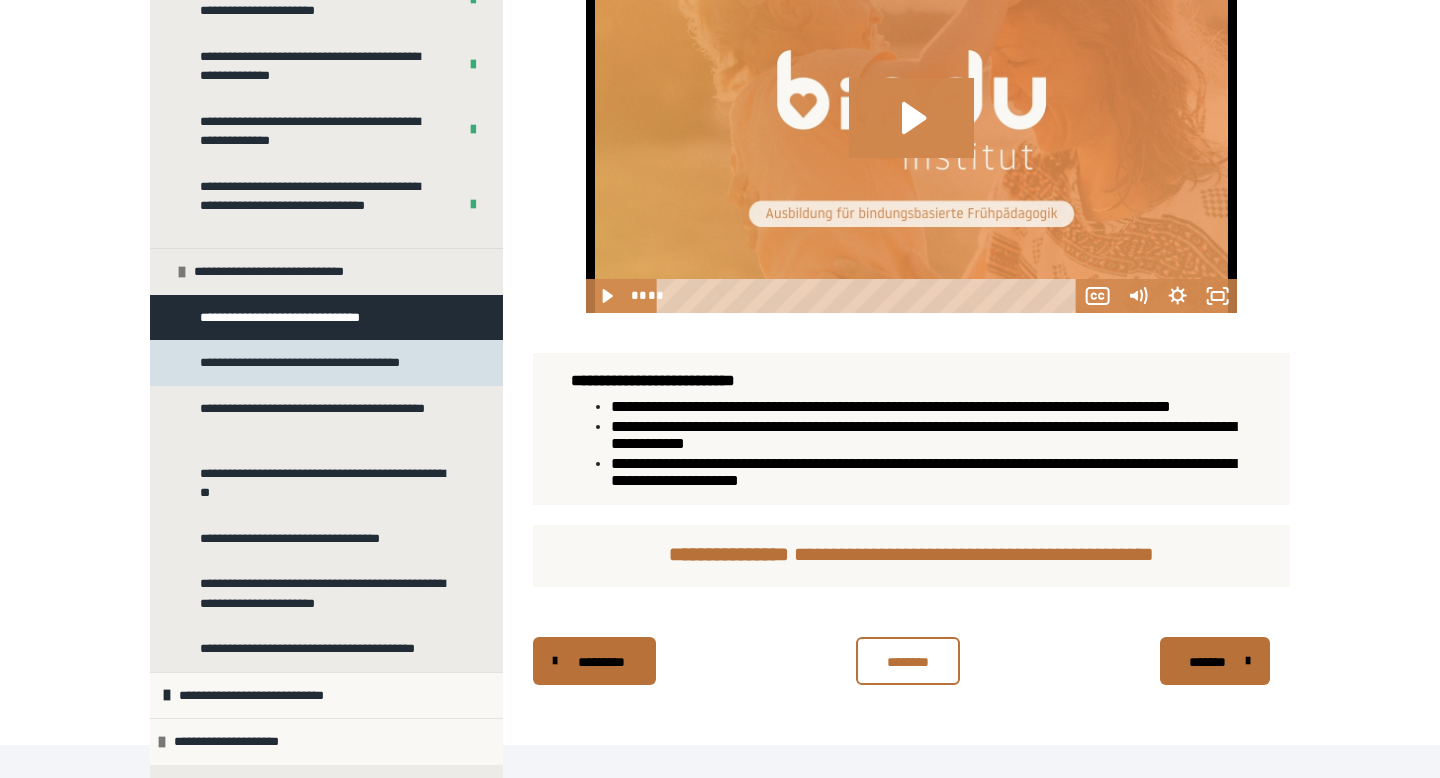 click on "**********" at bounding box center [319, 363] 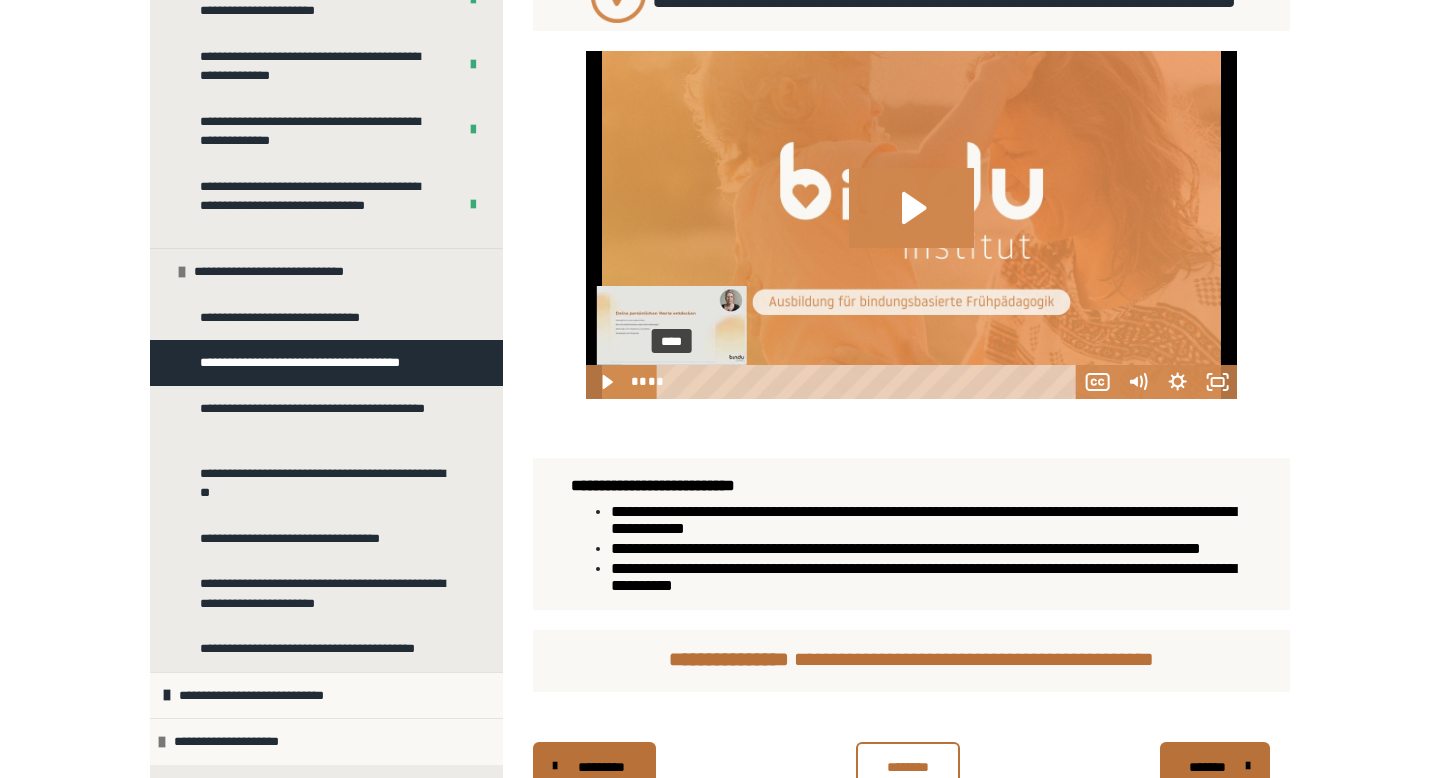 scroll, scrollTop: 810, scrollLeft: 0, axis: vertical 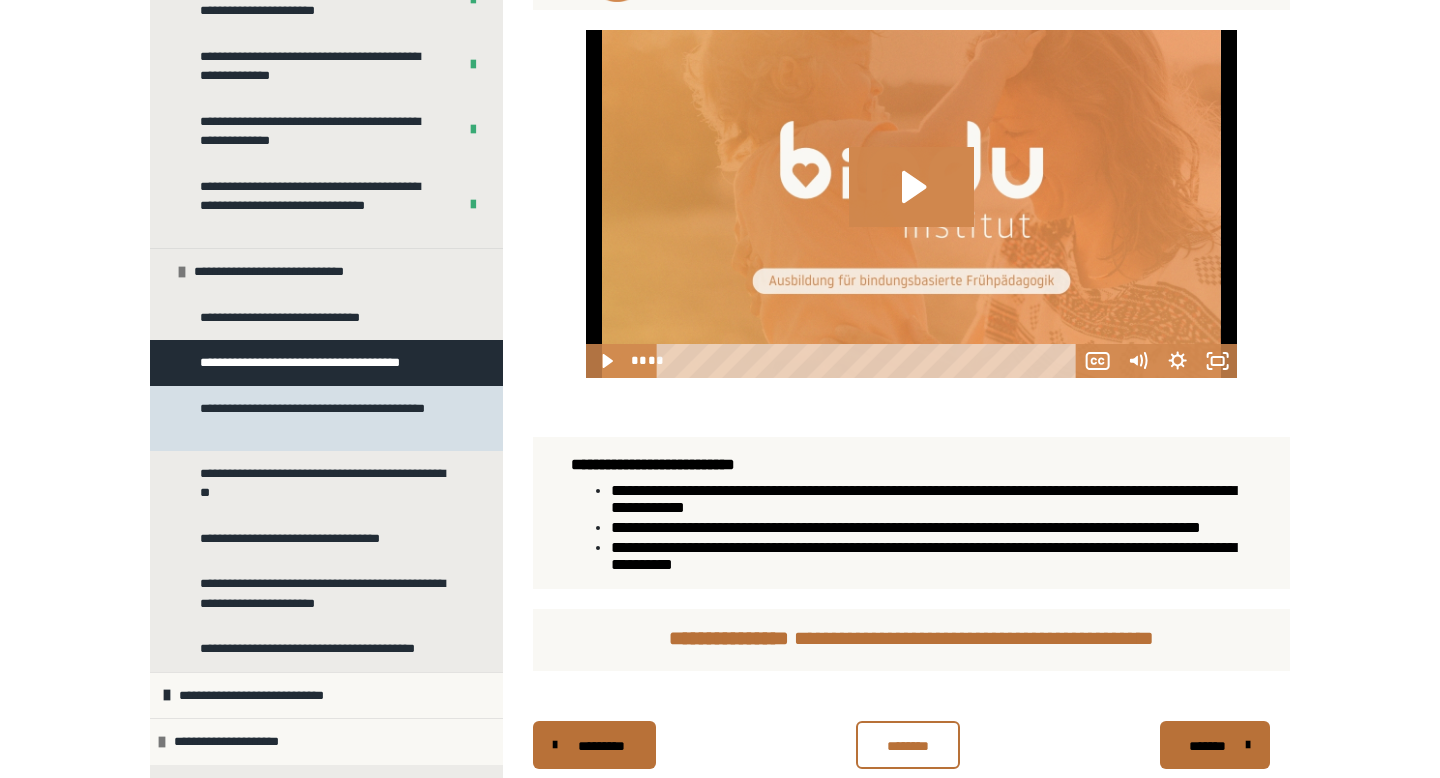 click on "**********" at bounding box center (328, 418) 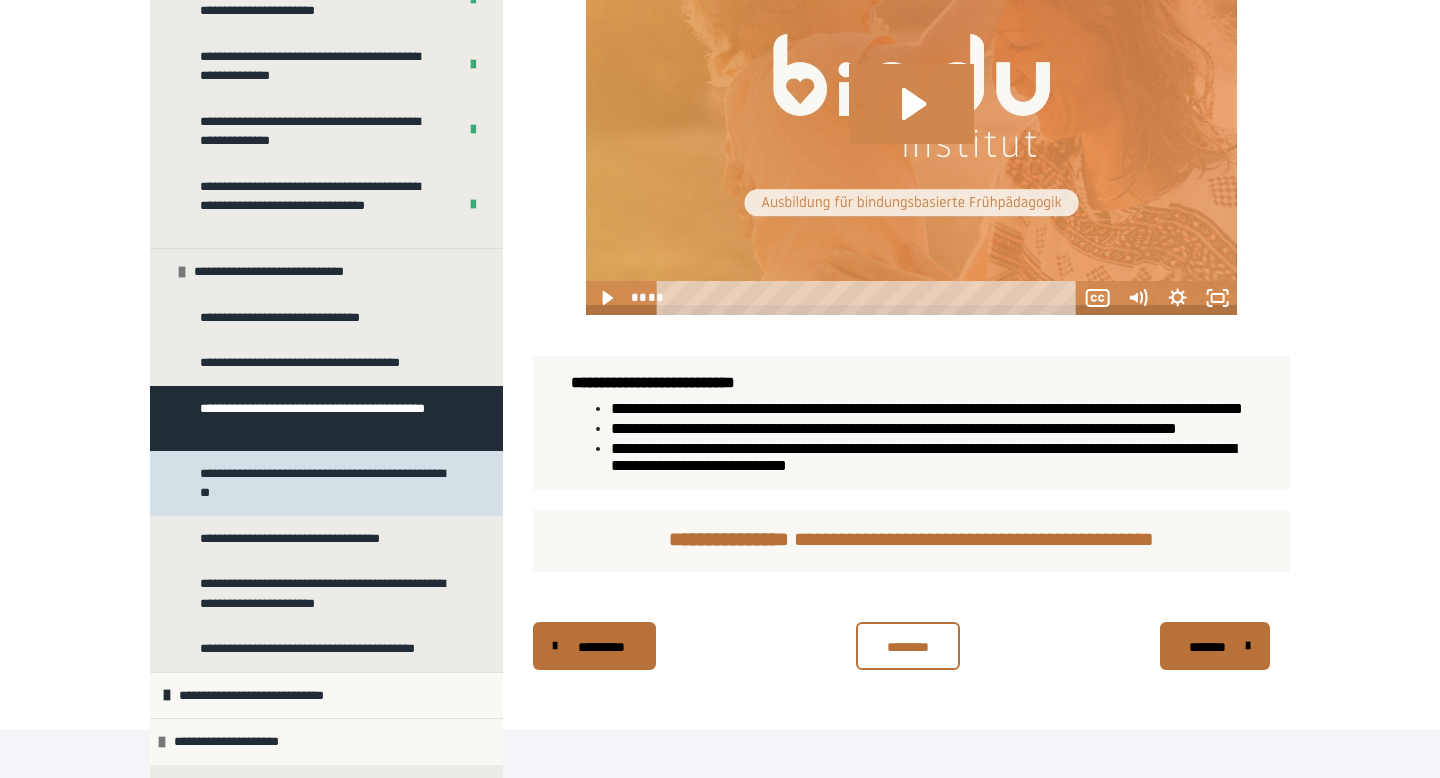 click on "**********" at bounding box center [328, 483] 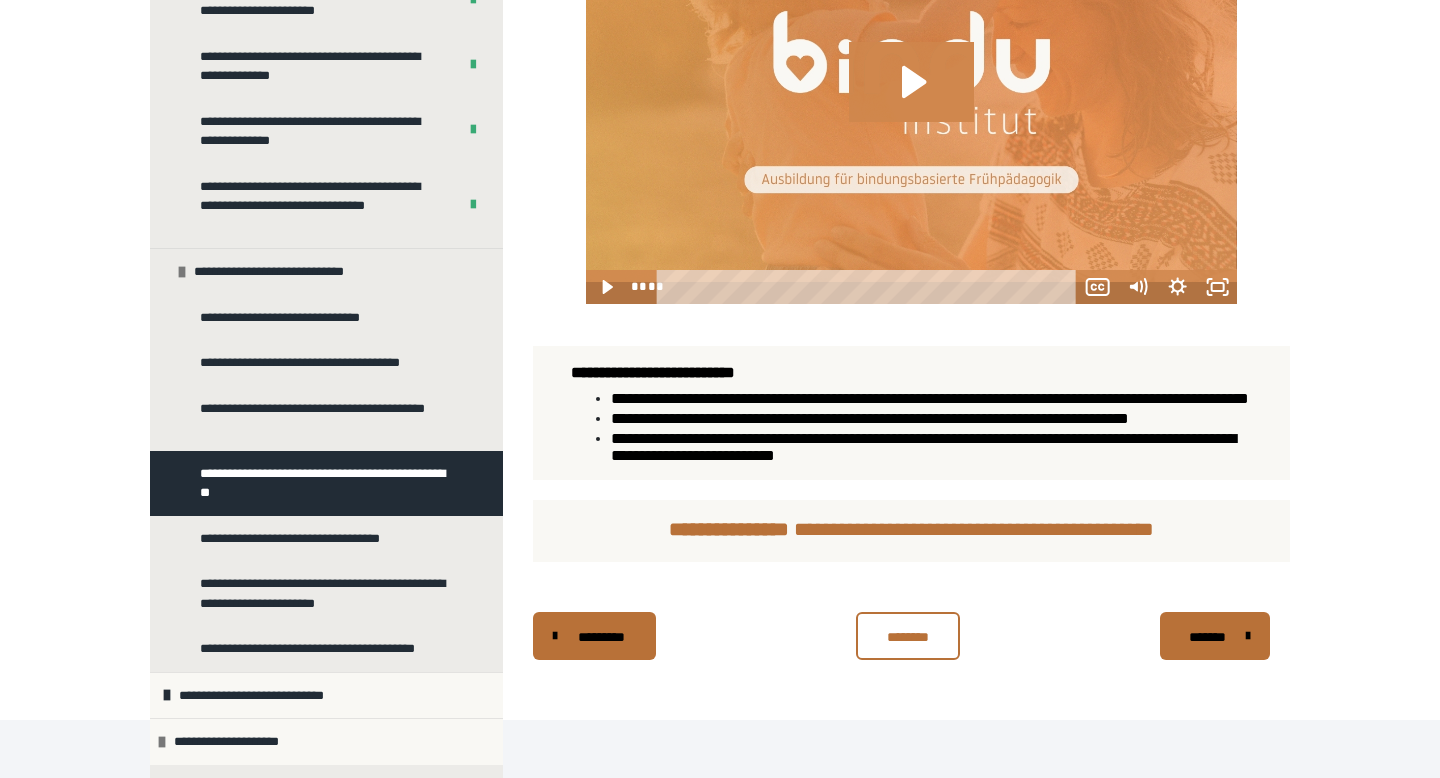 scroll, scrollTop: 988, scrollLeft: 0, axis: vertical 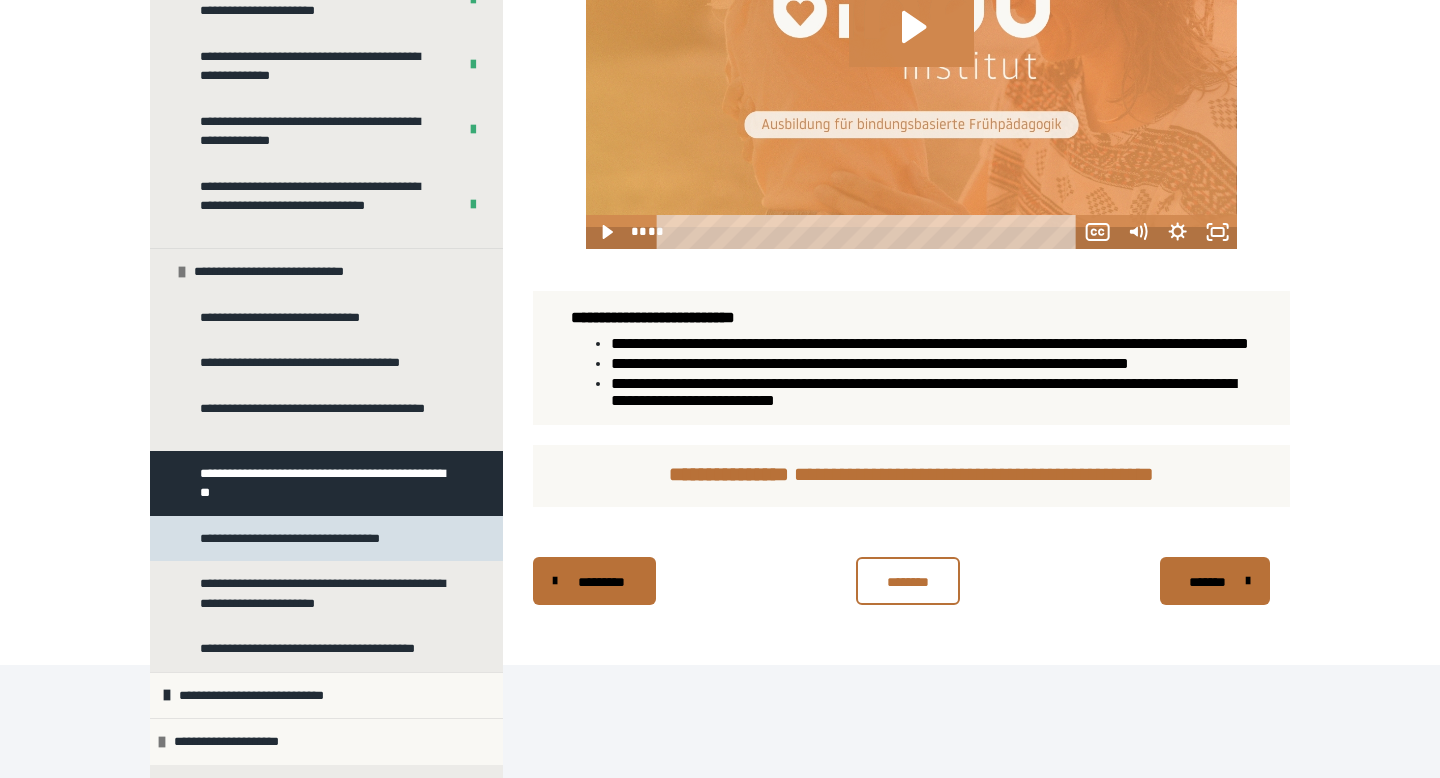 click on "**********" at bounding box center (306, 539) 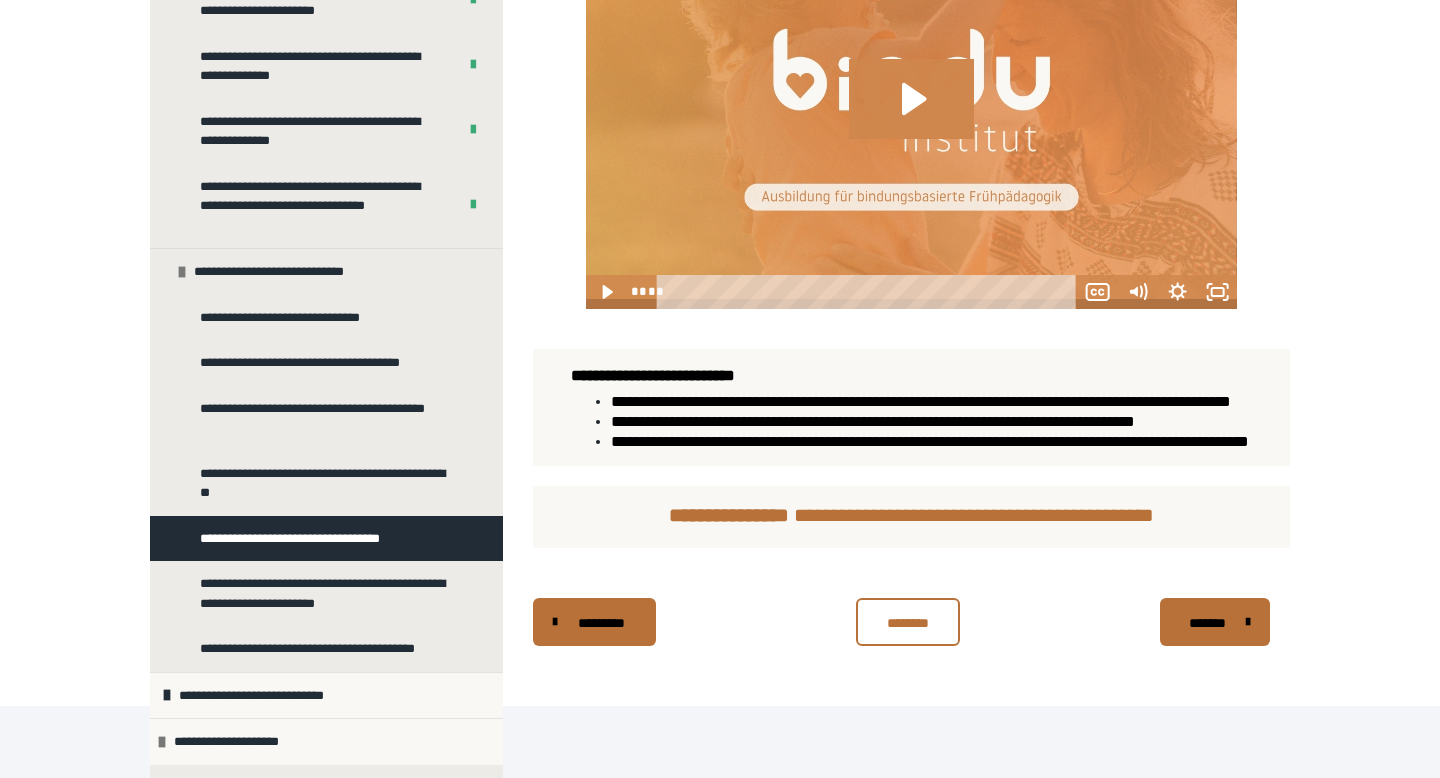 scroll, scrollTop: 895, scrollLeft: 0, axis: vertical 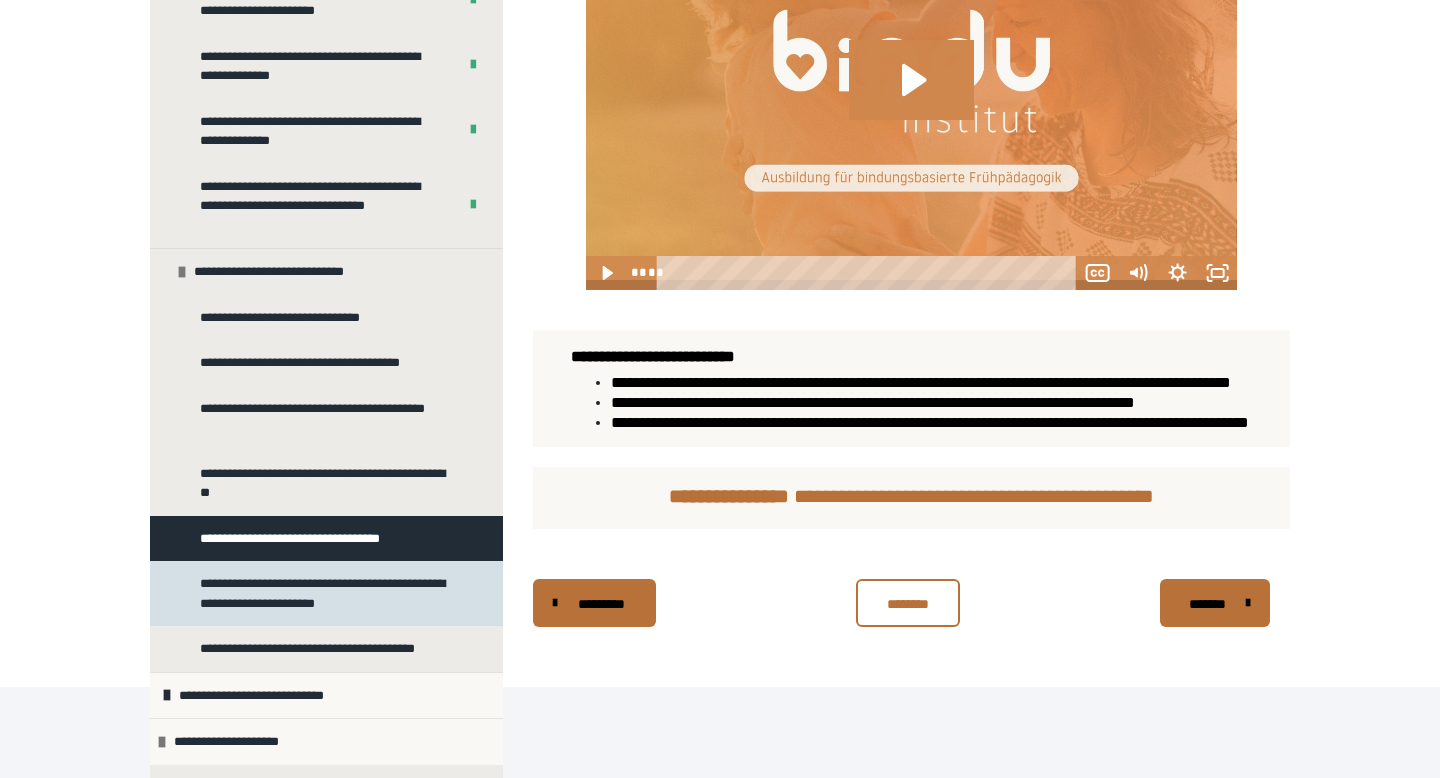 click on "**********" at bounding box center [328, 593] 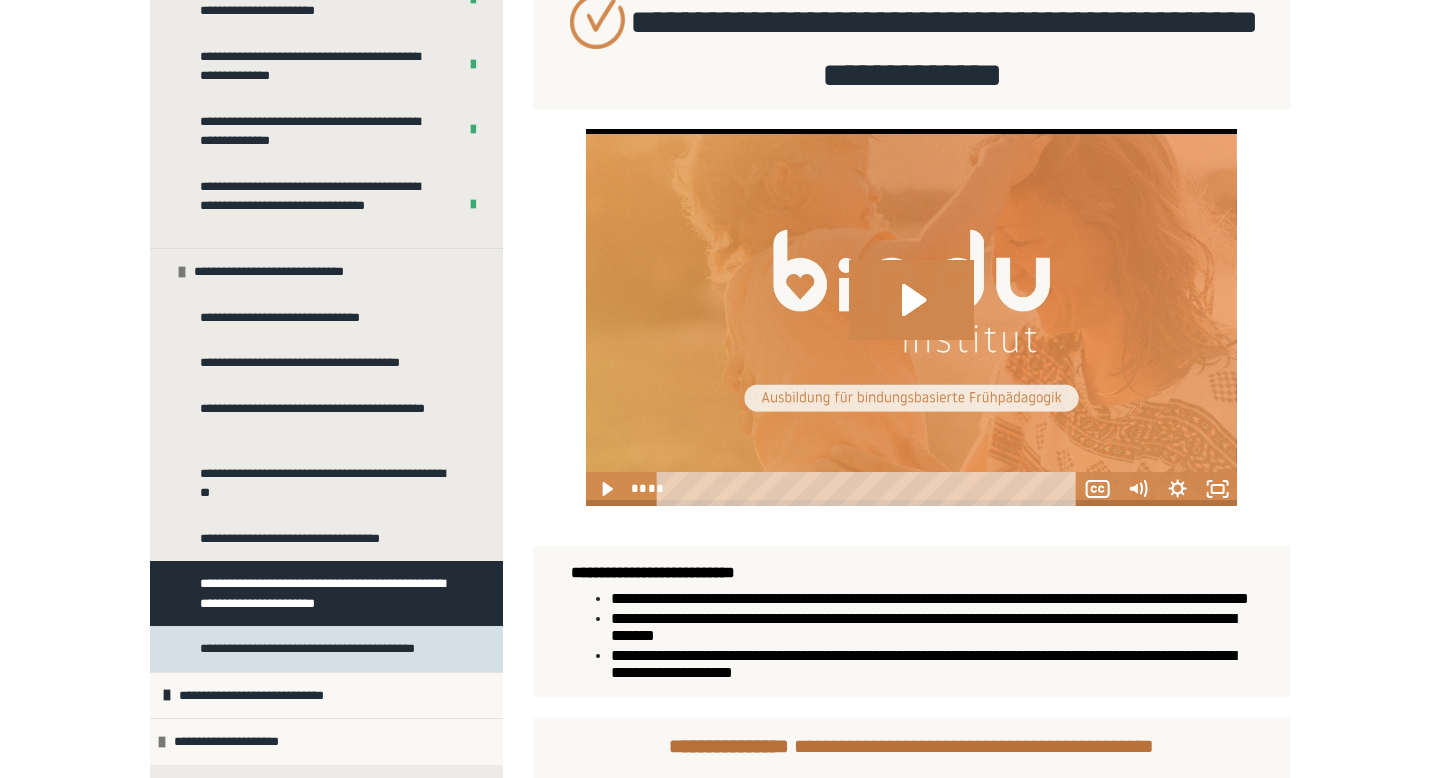 click on "**********" at bounding box center (318, 649) 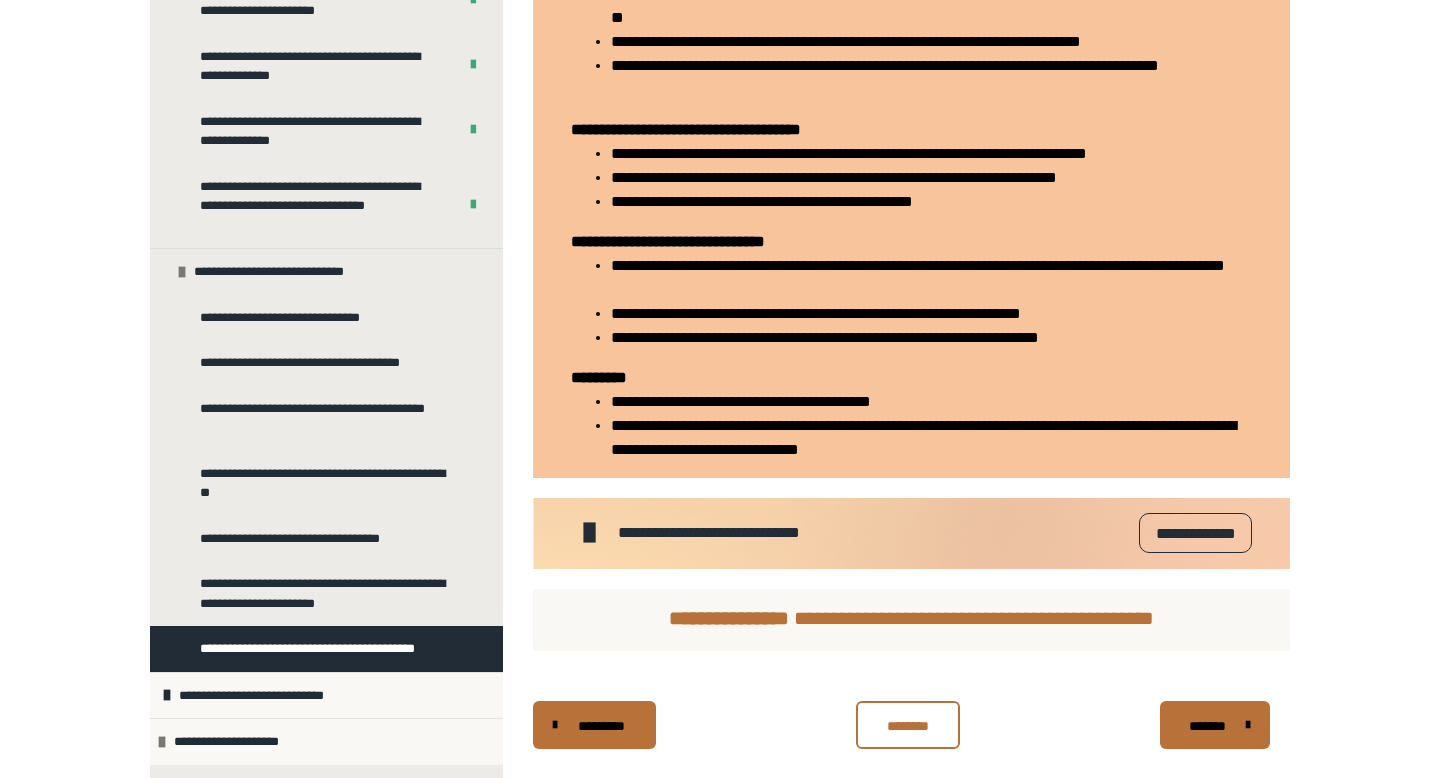 scroll, scrollTop: 730, scrollLeft: 0, axis: vertical 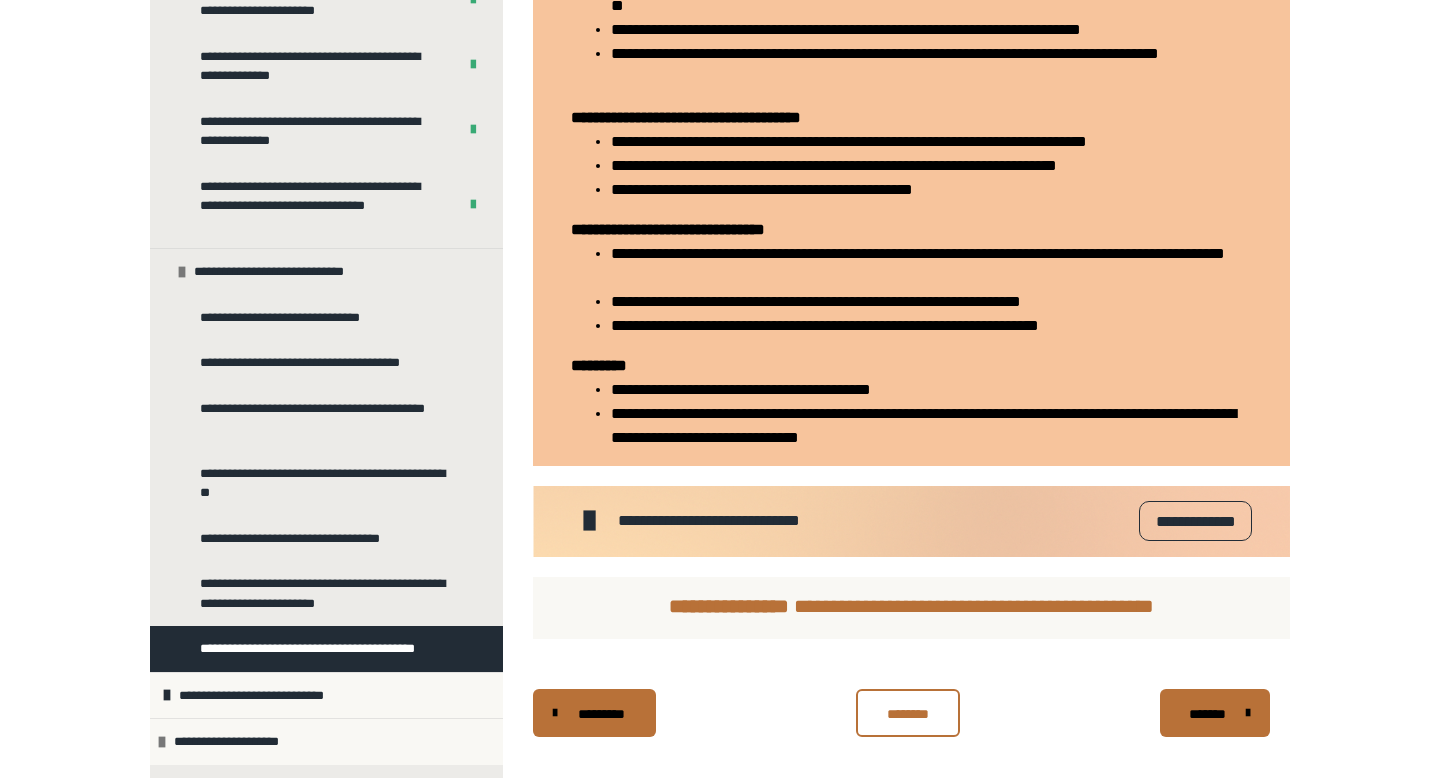 click on "**********" at bounding box center [826, 521] 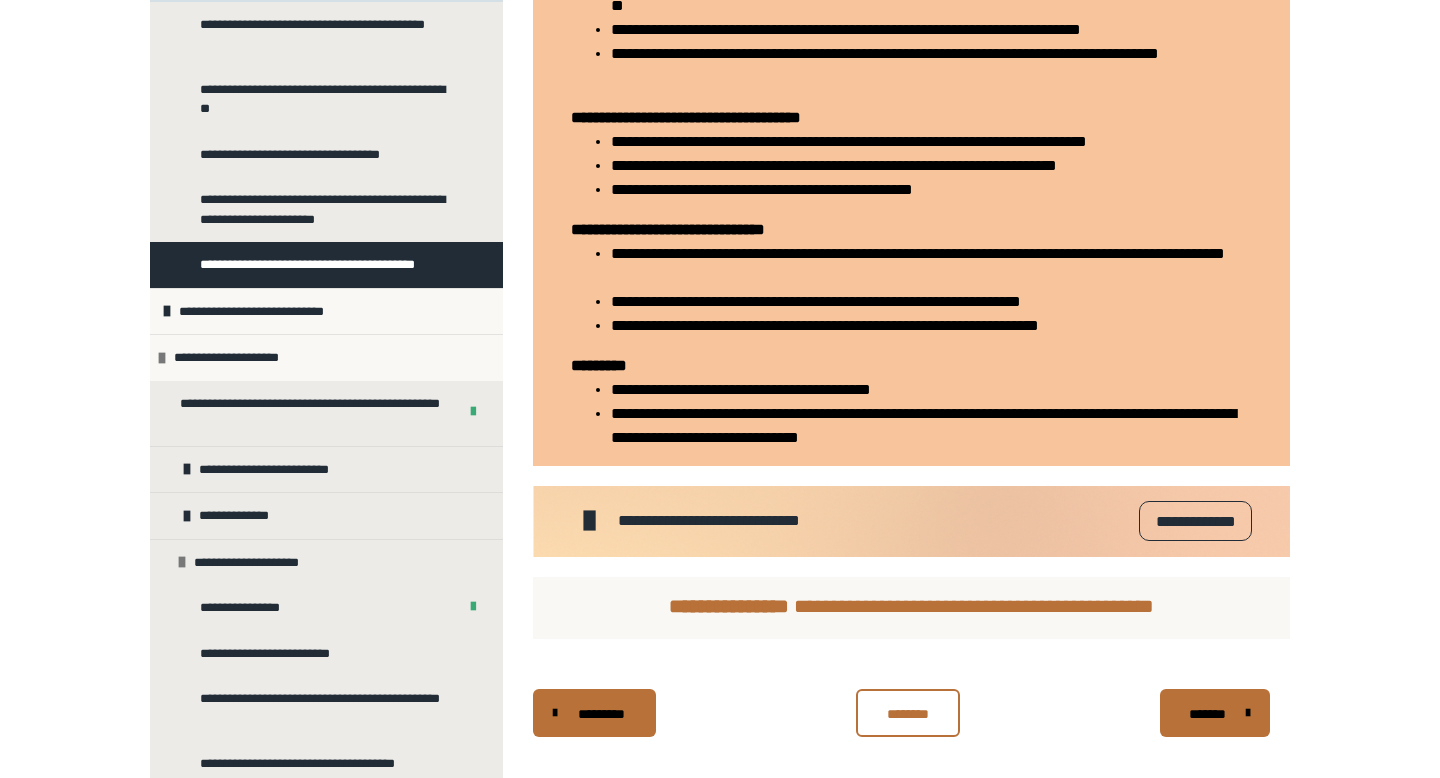 scroll, scrollTop: 1838, scrollLeft: 0, axis: vertical 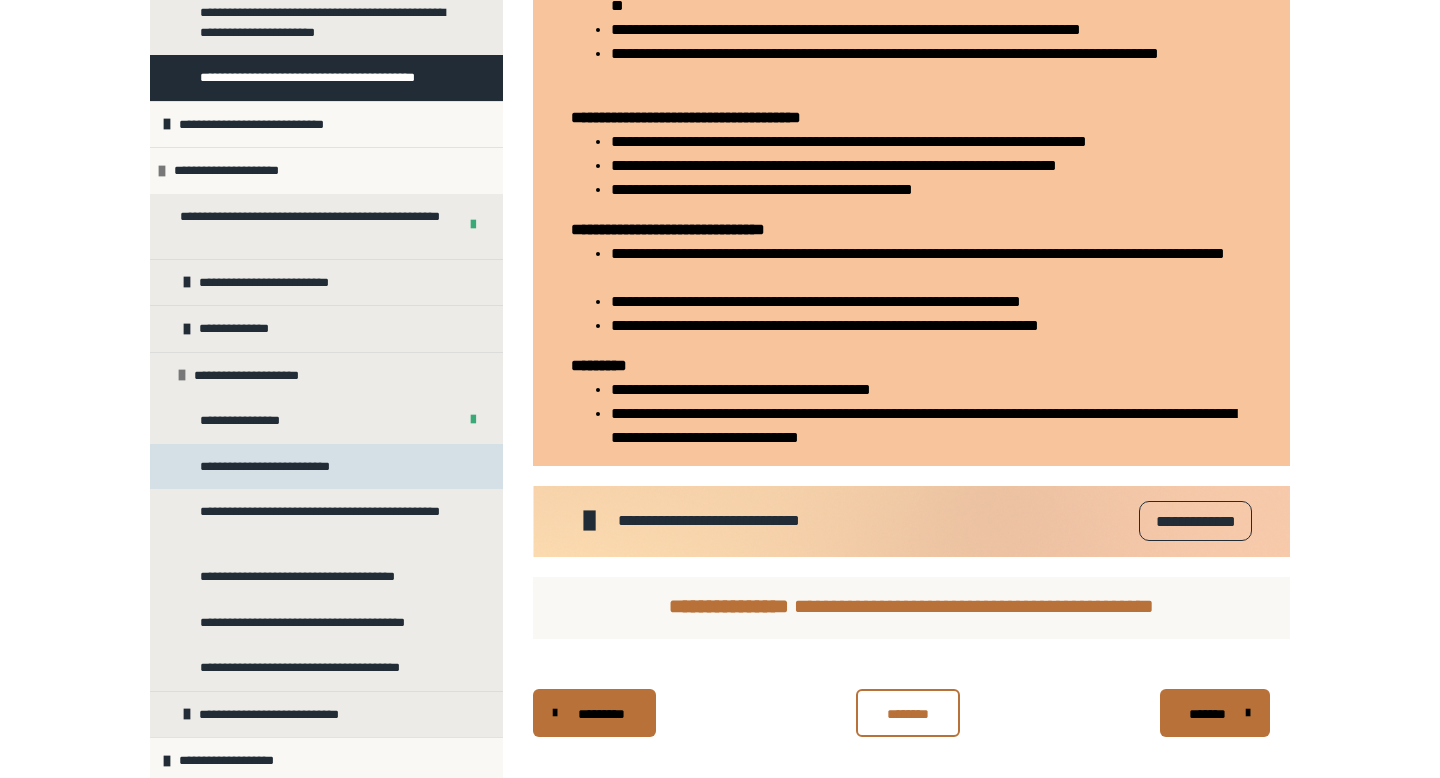 click on "**********" at bounding box center (280, 467) 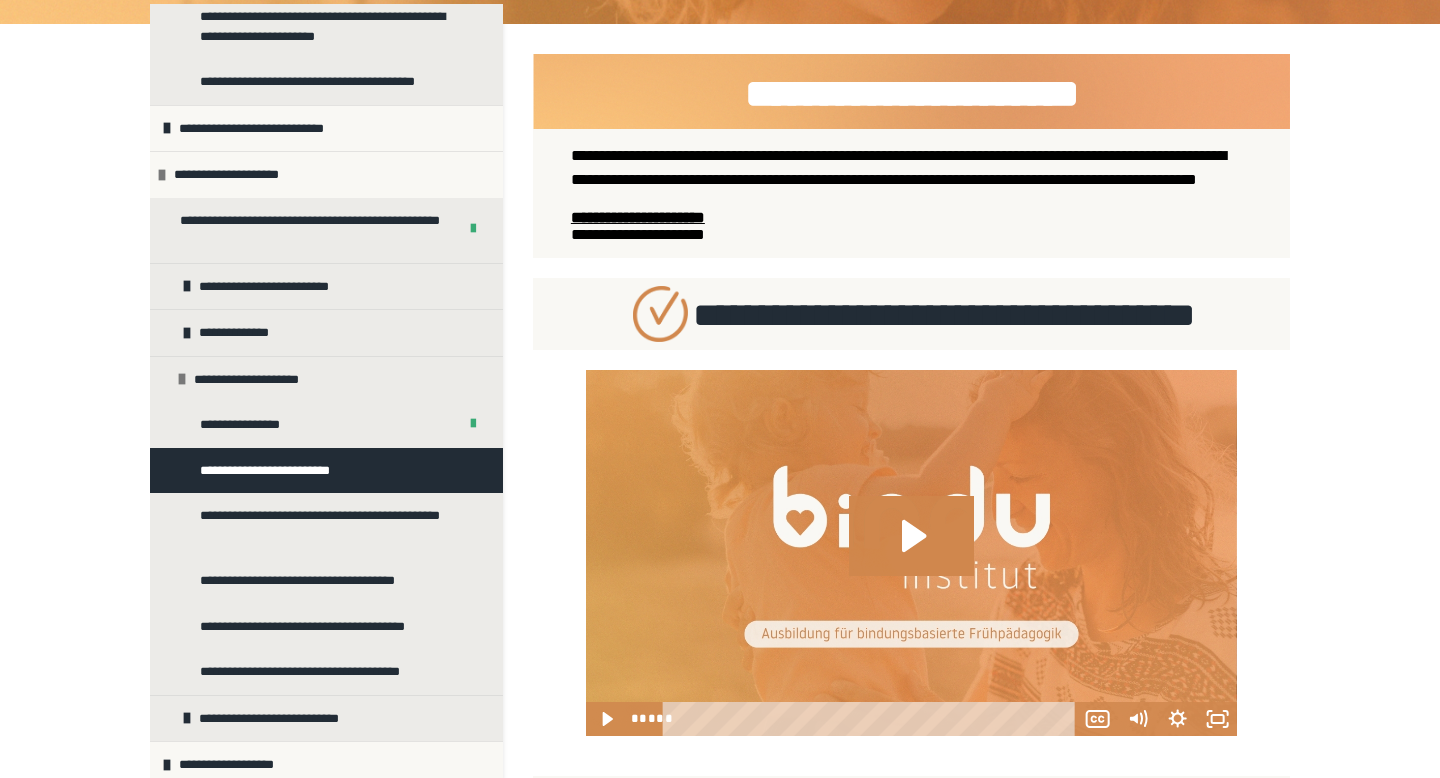 scroll, scrollTop: 250, scrollLeft: 0, axis: vertical 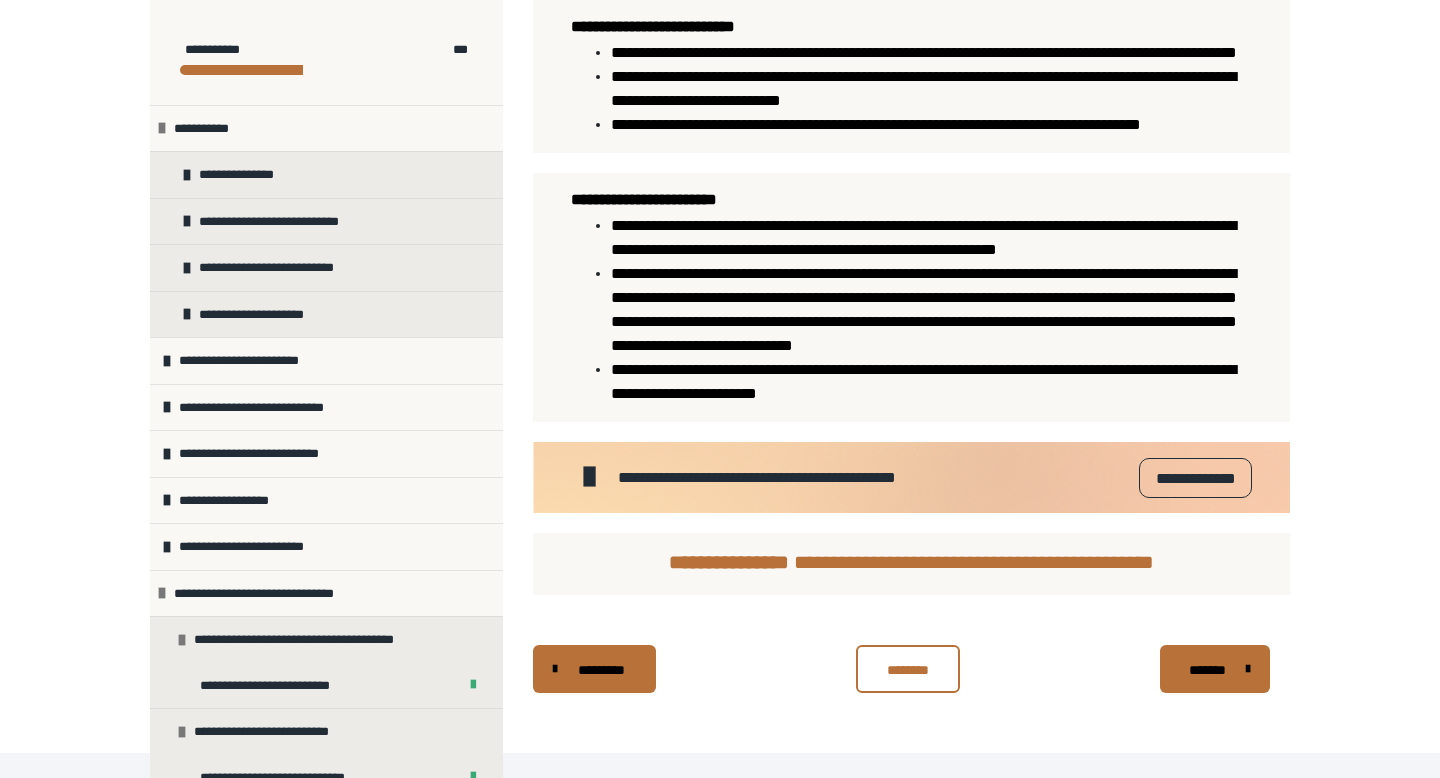 click on "**********" at bounding box center [1195, 478] 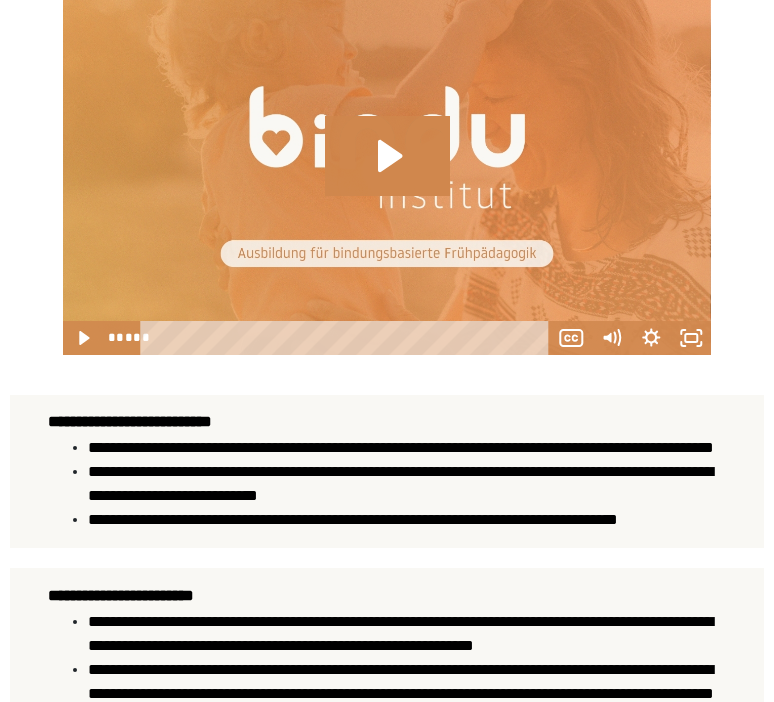 scroll, scrollTop: 613, scrollLeft: 0, axis: vertical 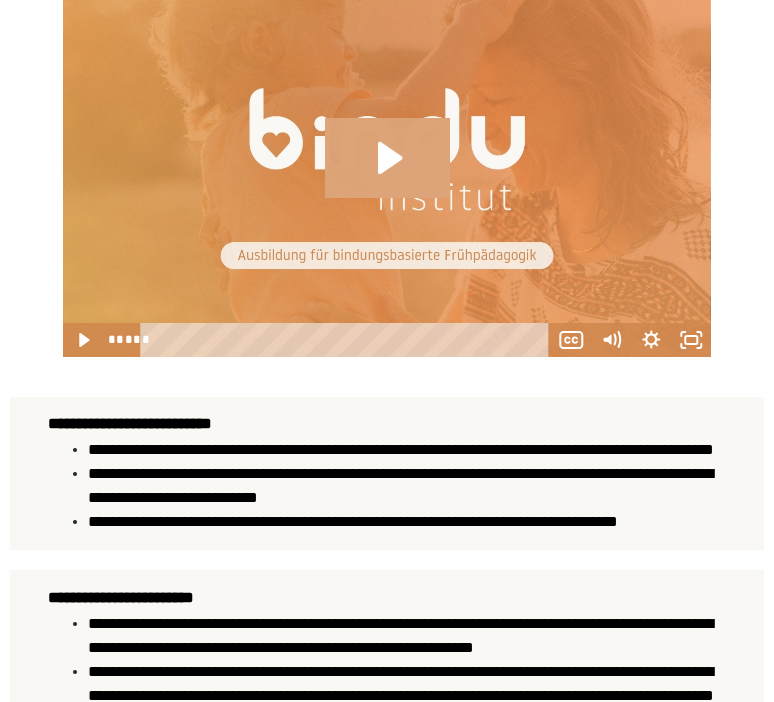 click 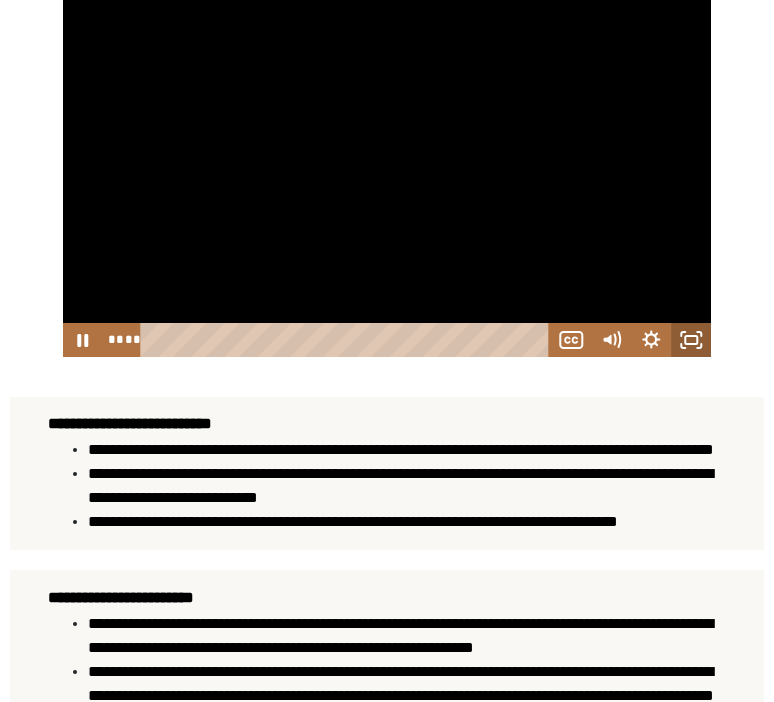 click 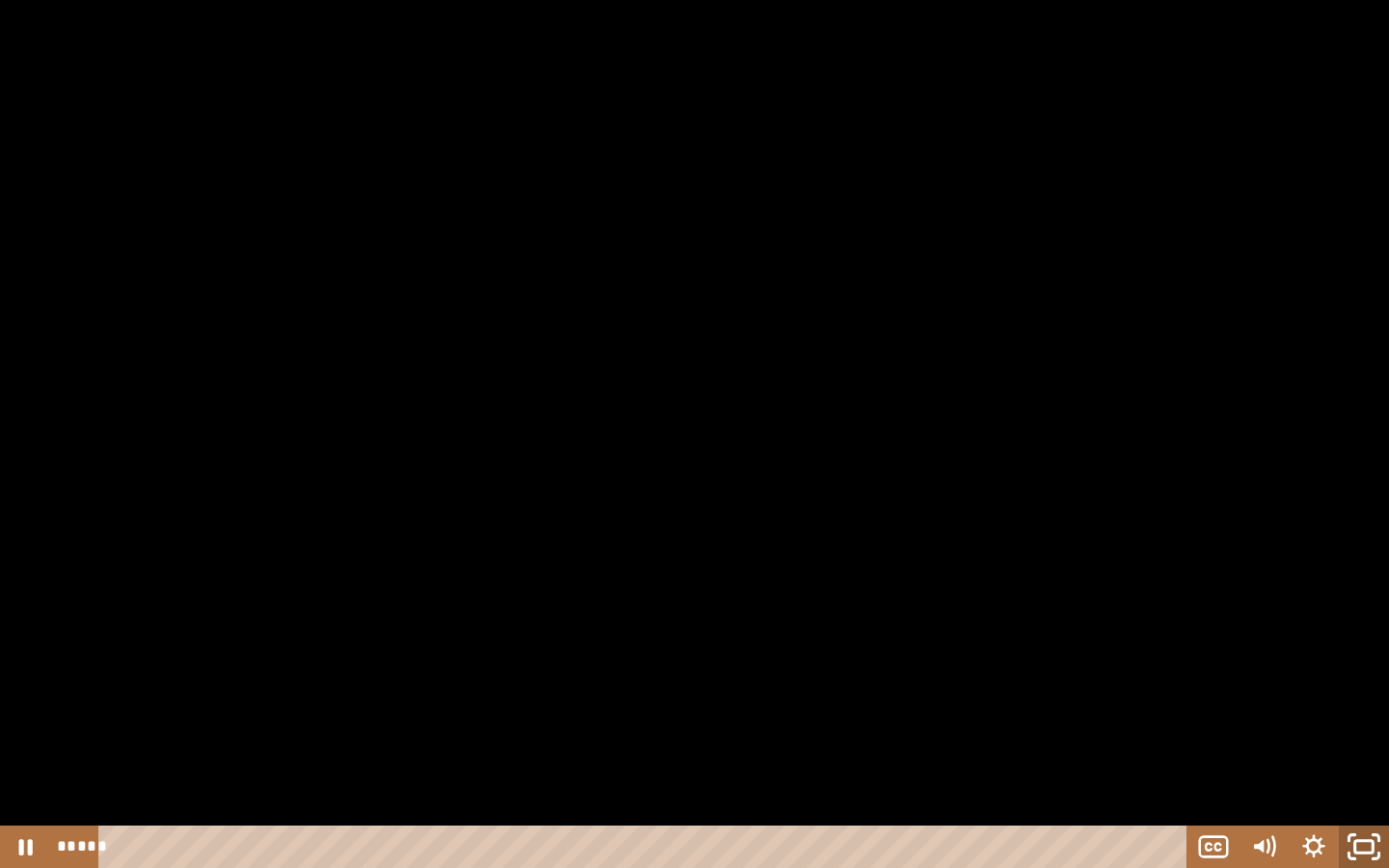 click 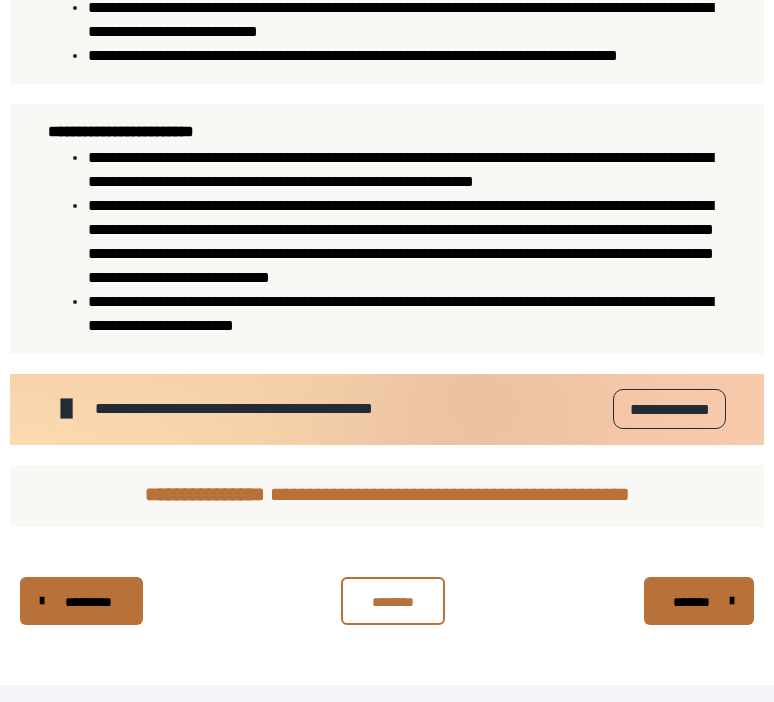 scroll, scrollTop: 1119, scrollLeft: 0, axis: vertical 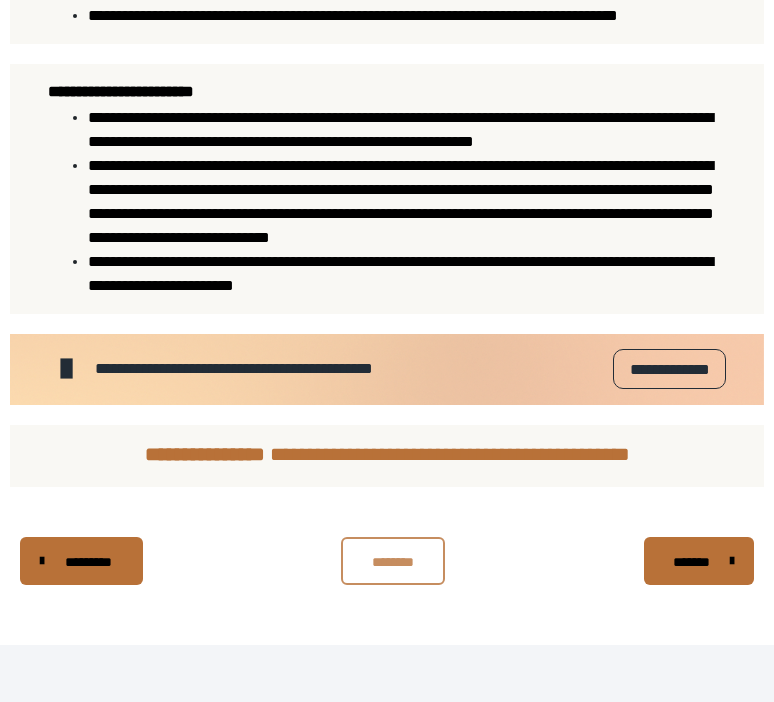 click on "********" at bounding box center (393, 561) 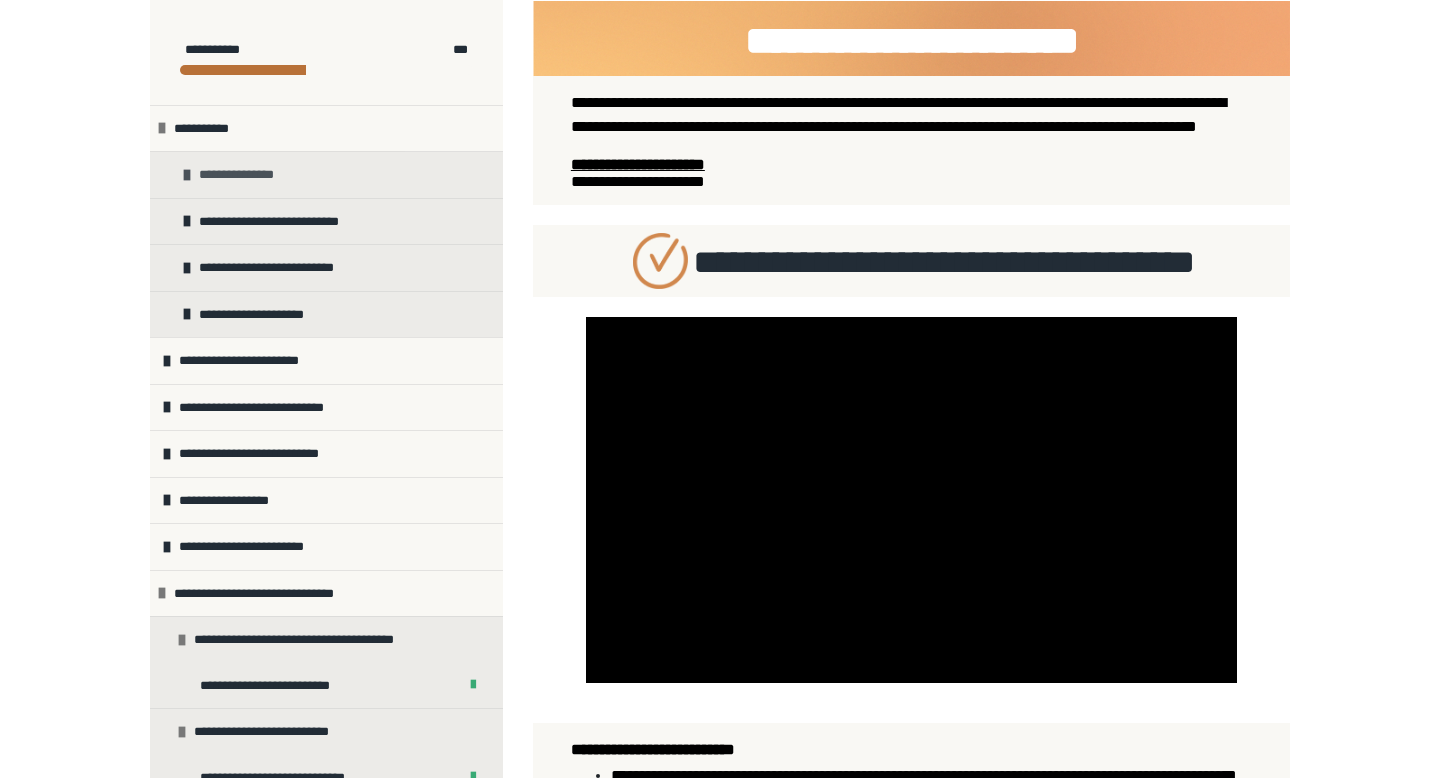 scroll, scrollTop: 466, scrollLeft: 0, axis: vertical 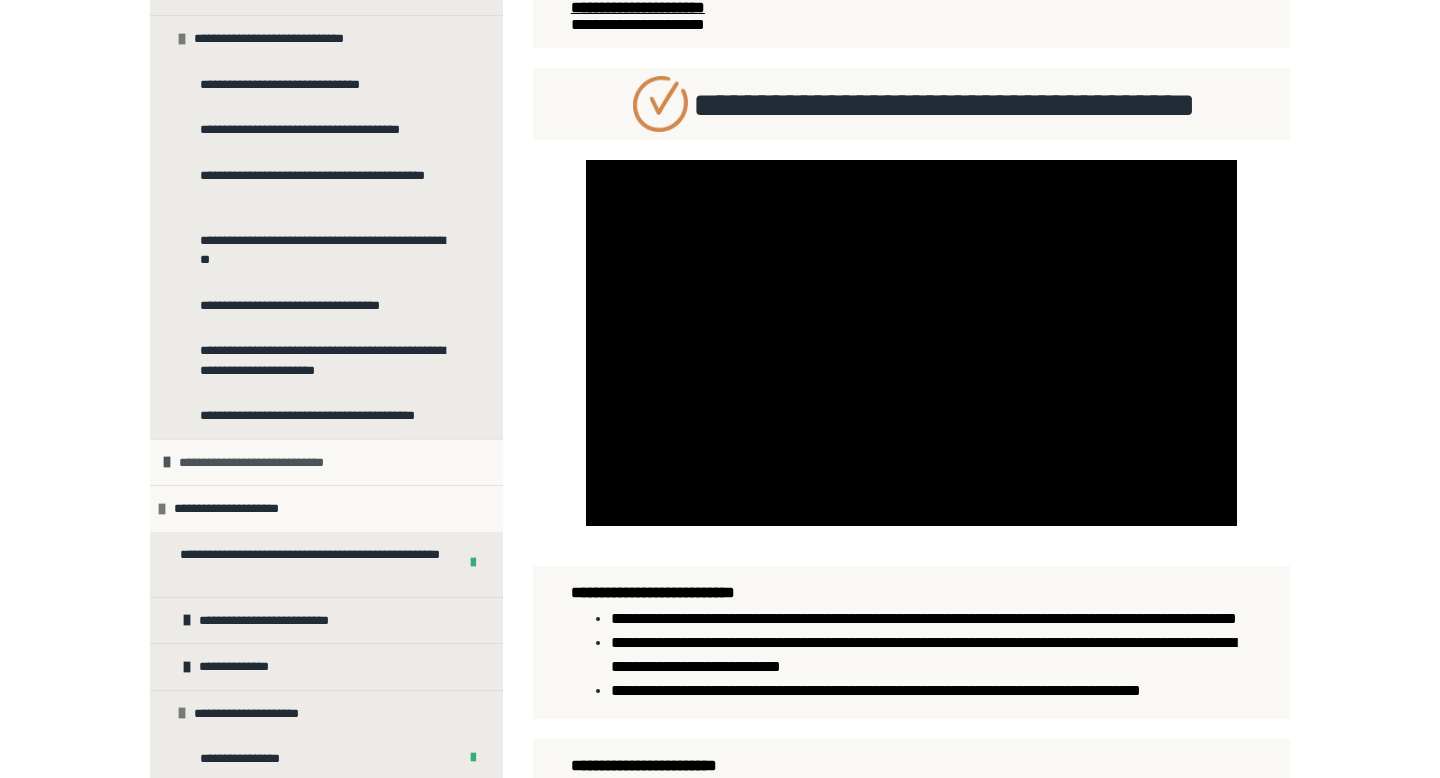 click on "**********" at bounding box center (263, 463) 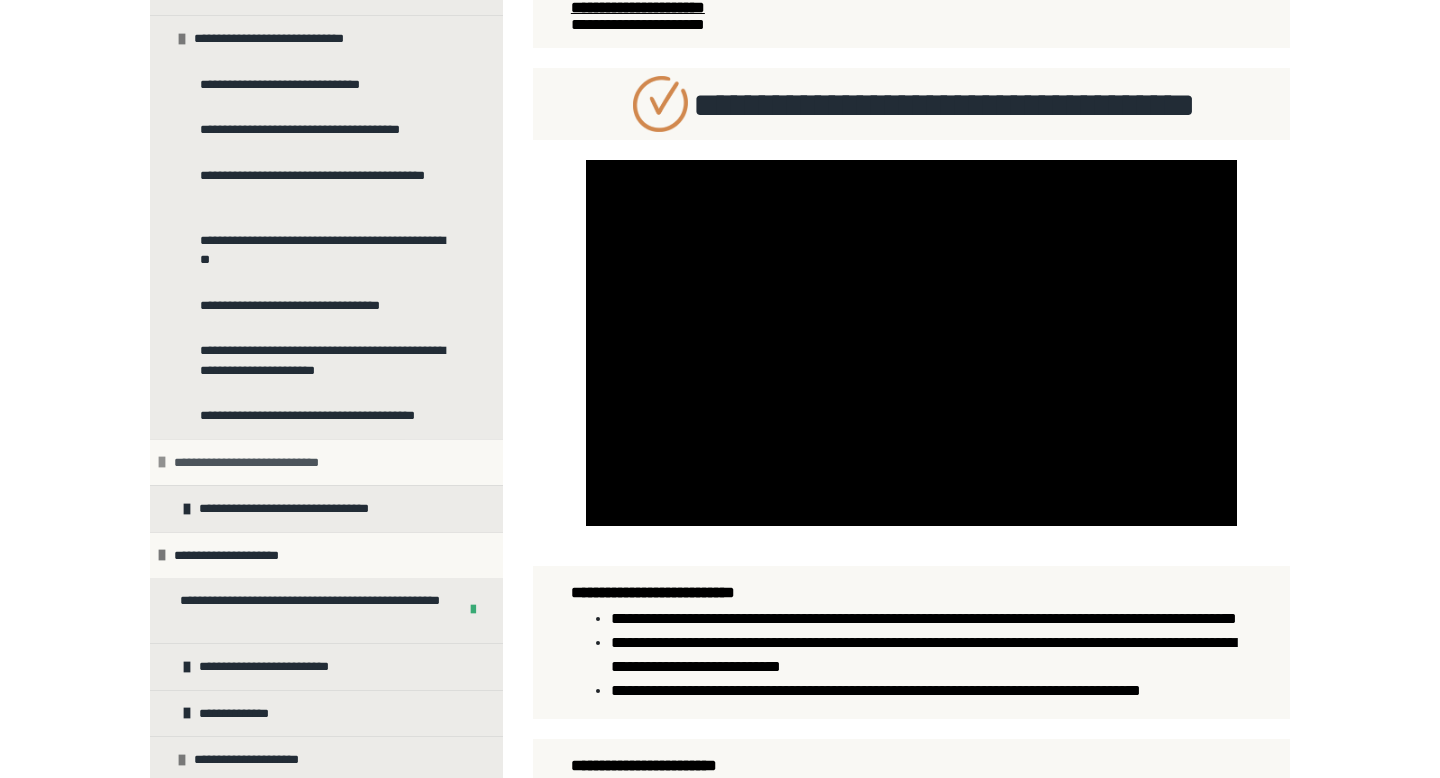 click on "**********" at bounding box center [258, 463] 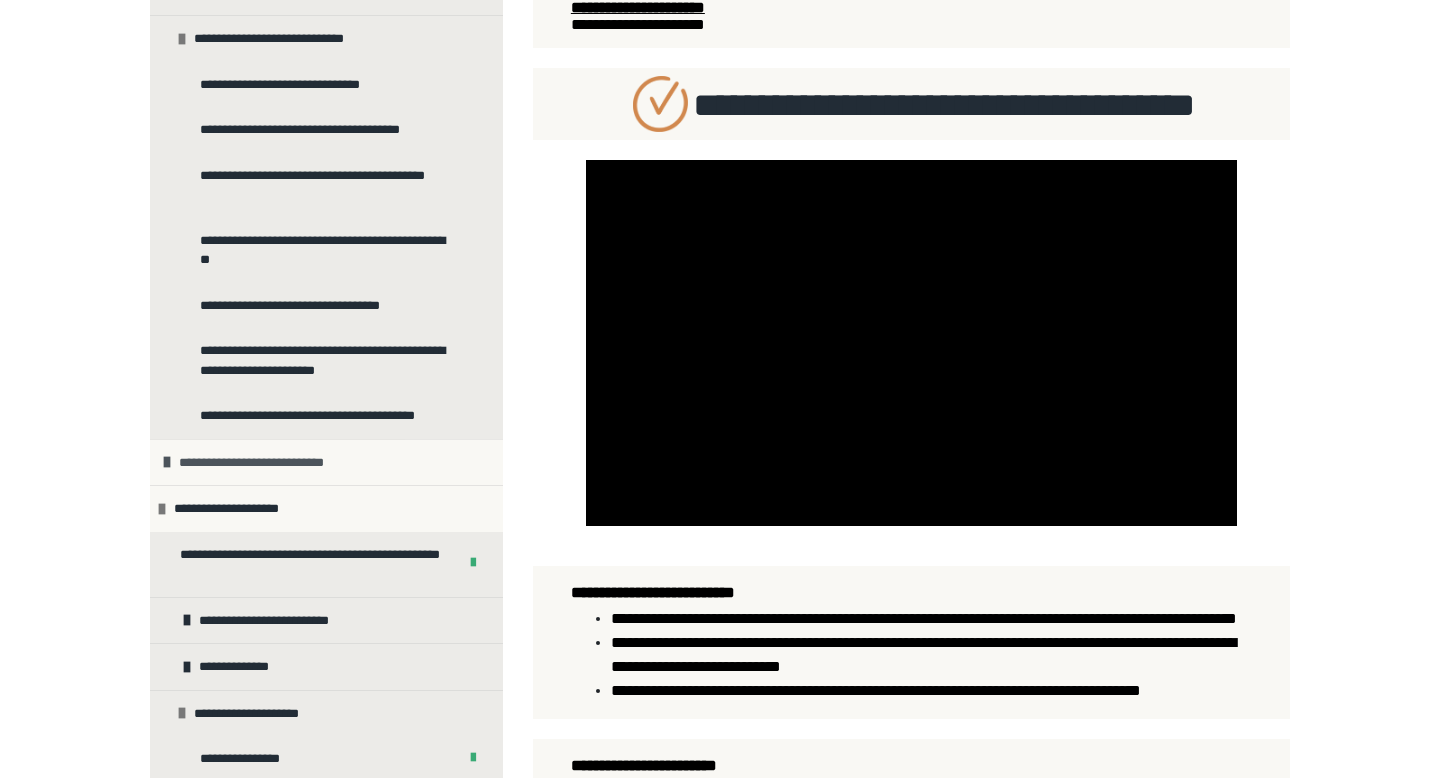 click on "**********" at bounding box center [263, 463] 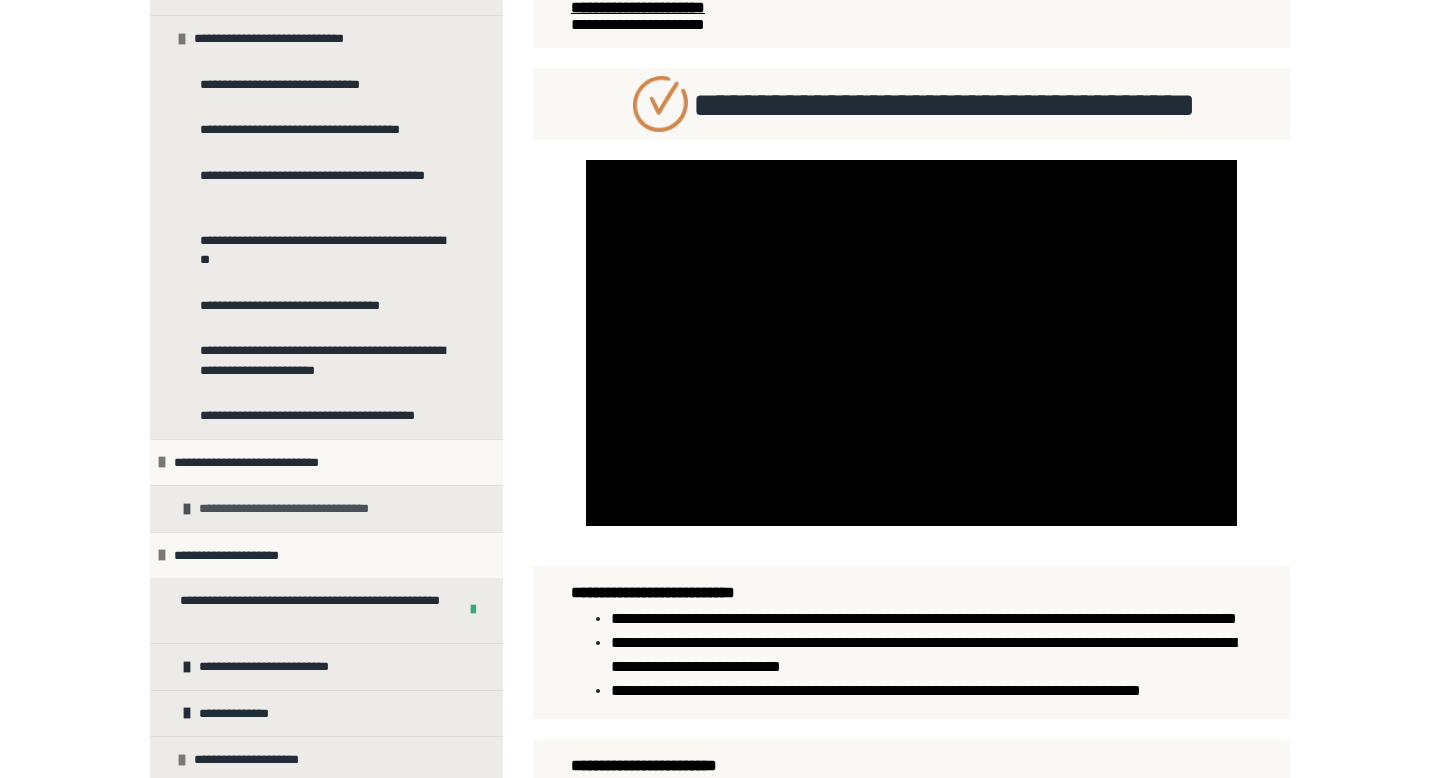 click on "**********" at bounding box center [296, 509] 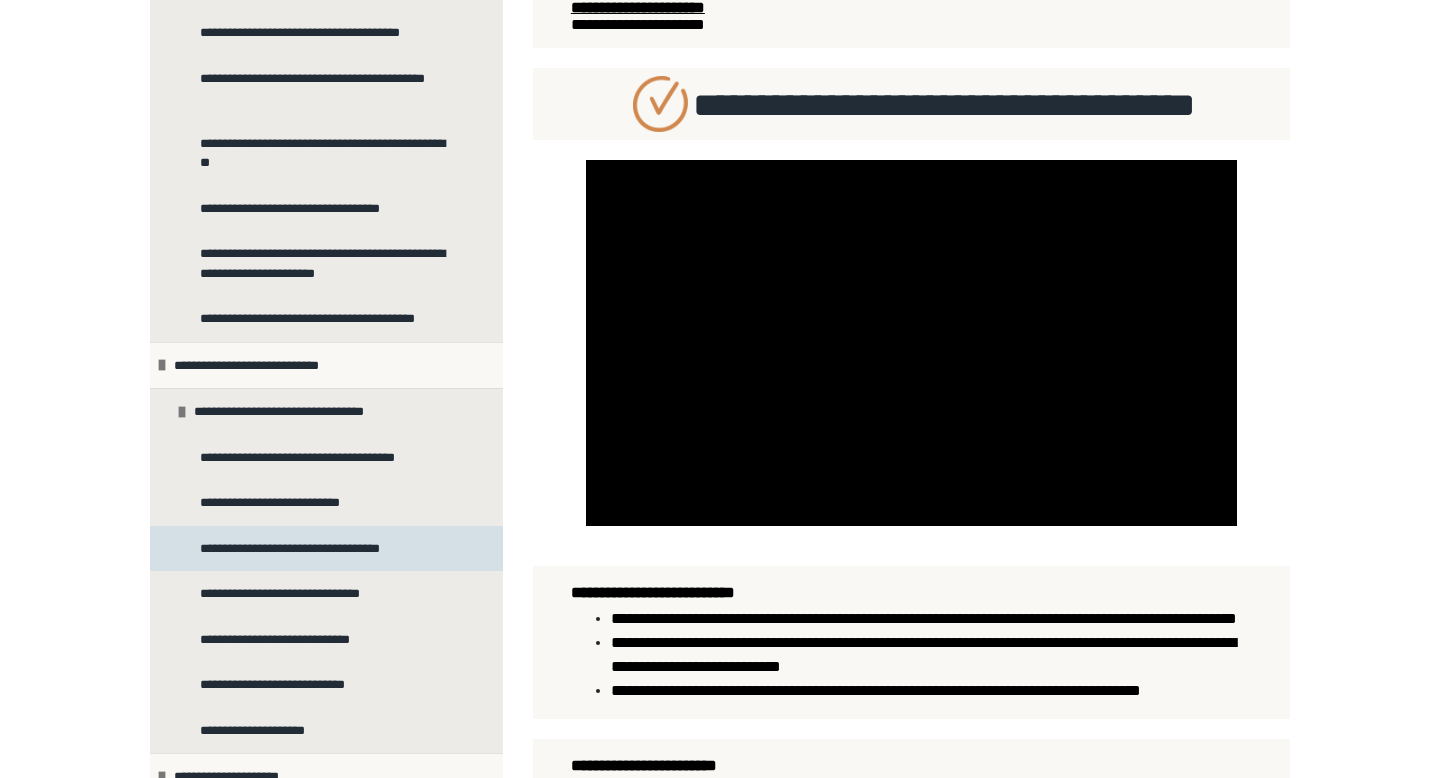 scroll, scrollTop: 1594, scrollLeft: 0, axis: vertical 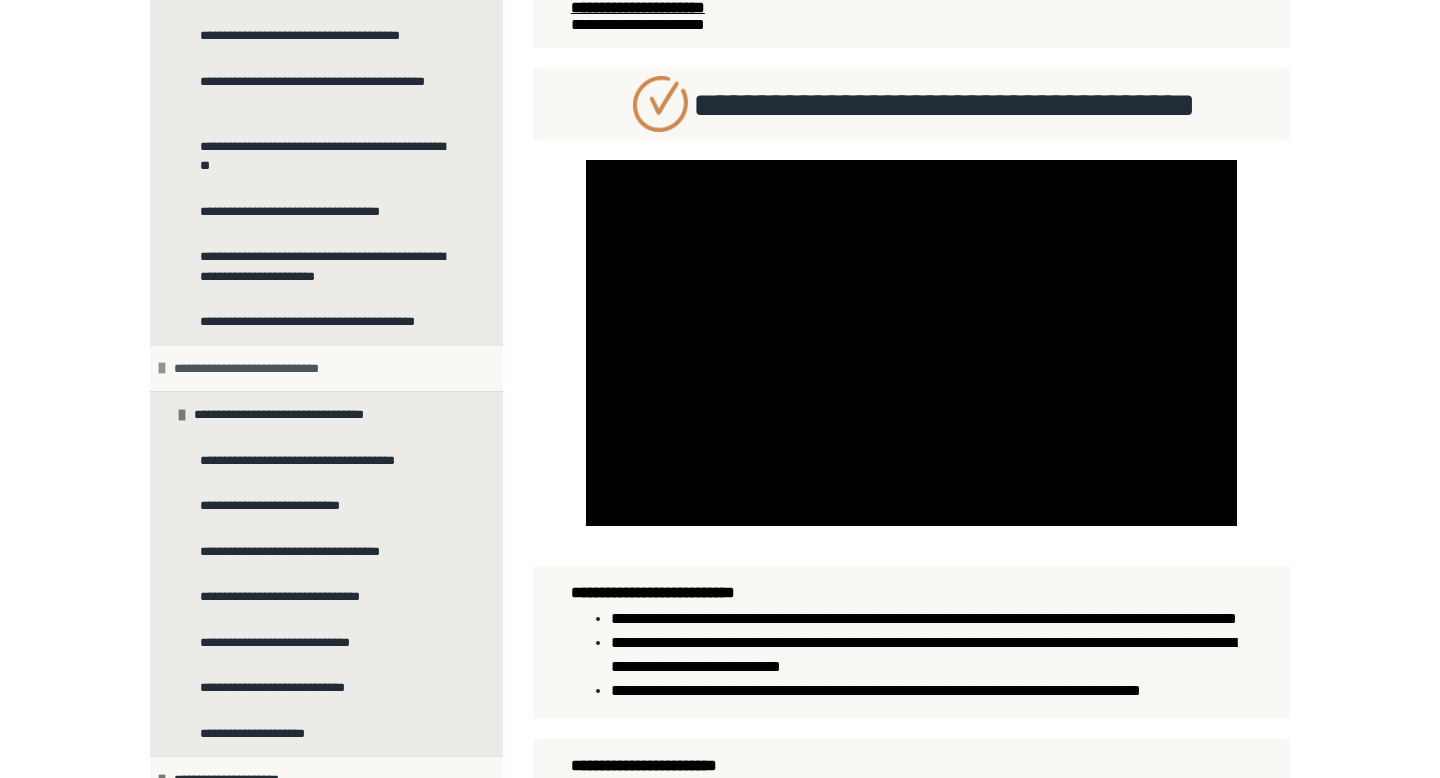 click at bounding box center (162, 368) 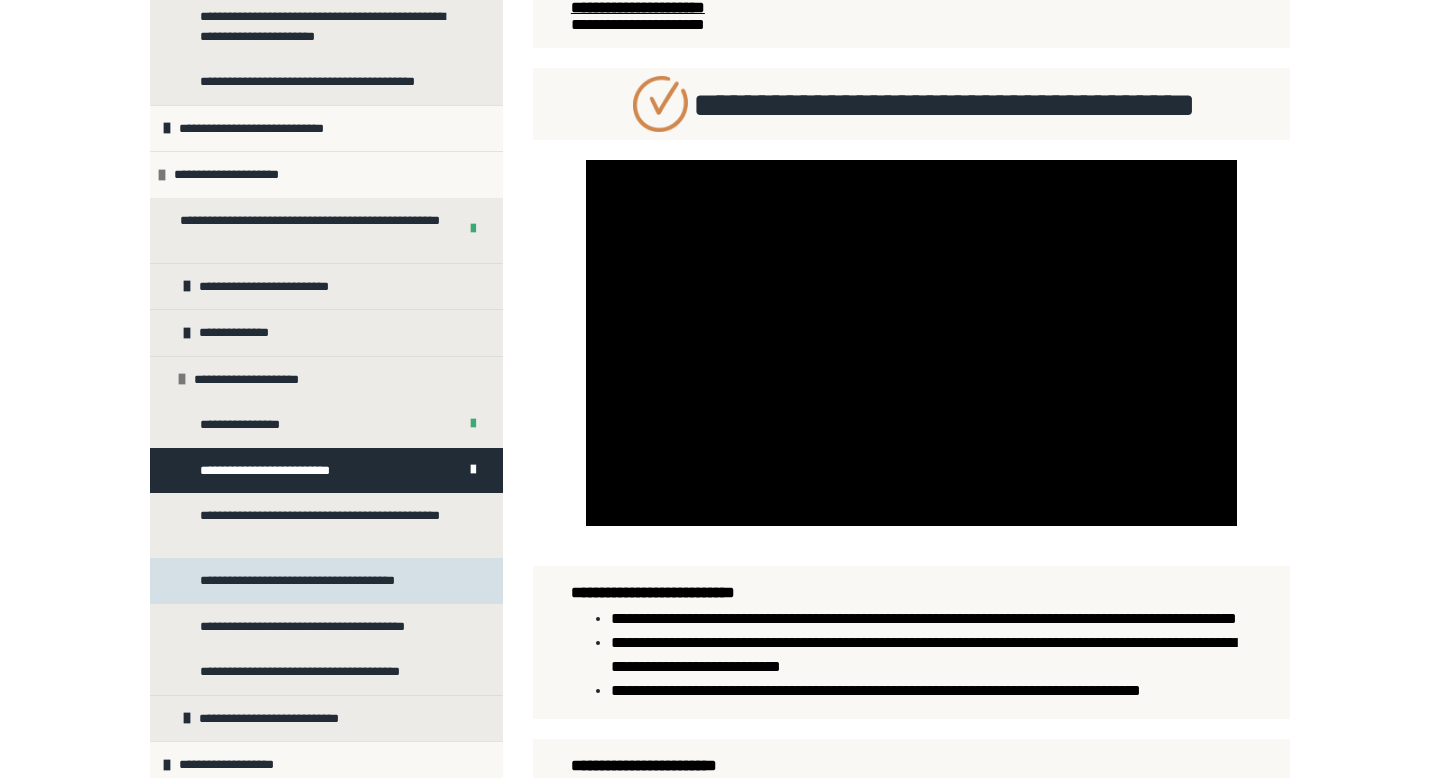 scroll, scrollTop: 1838, scrollLeft: 0, axis: vertical 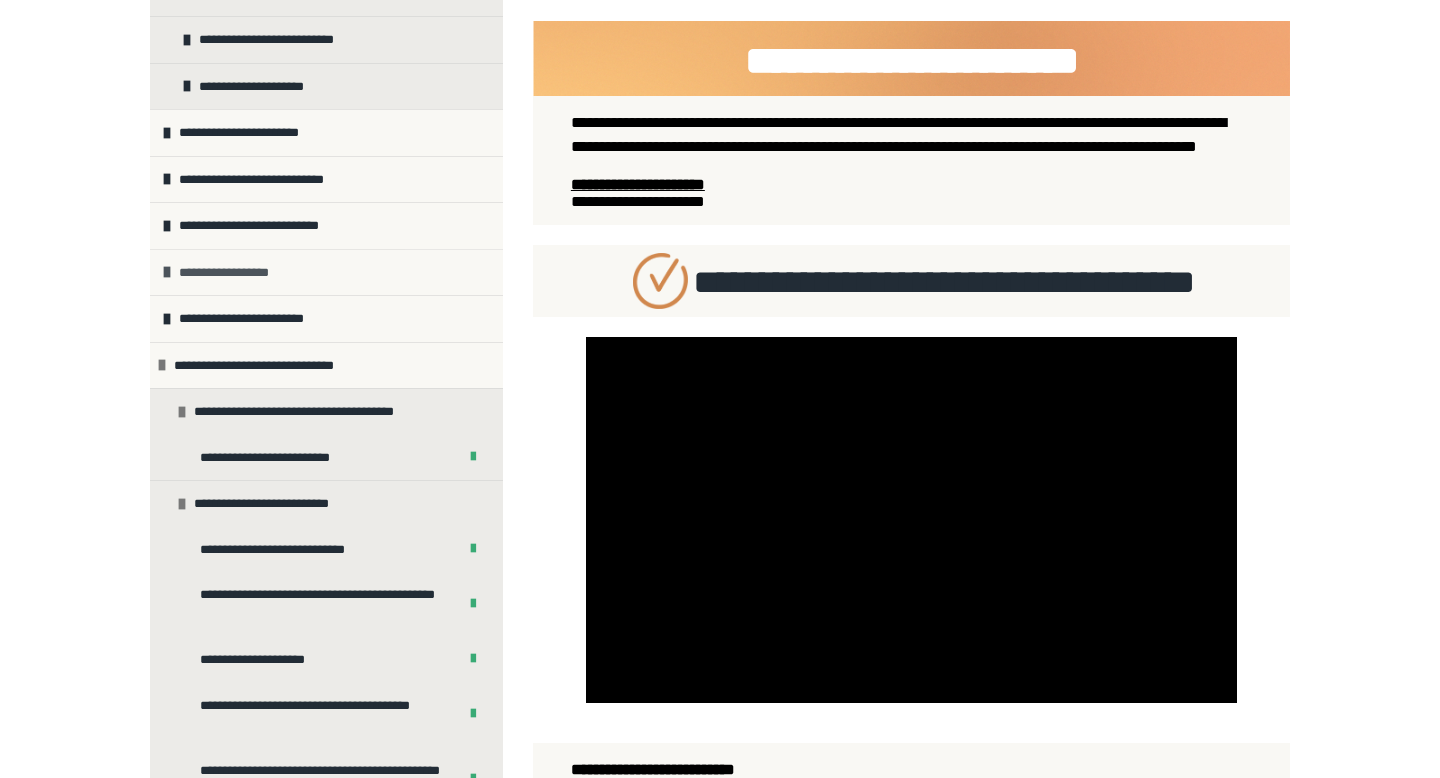 click at bounding box center (167, 272) 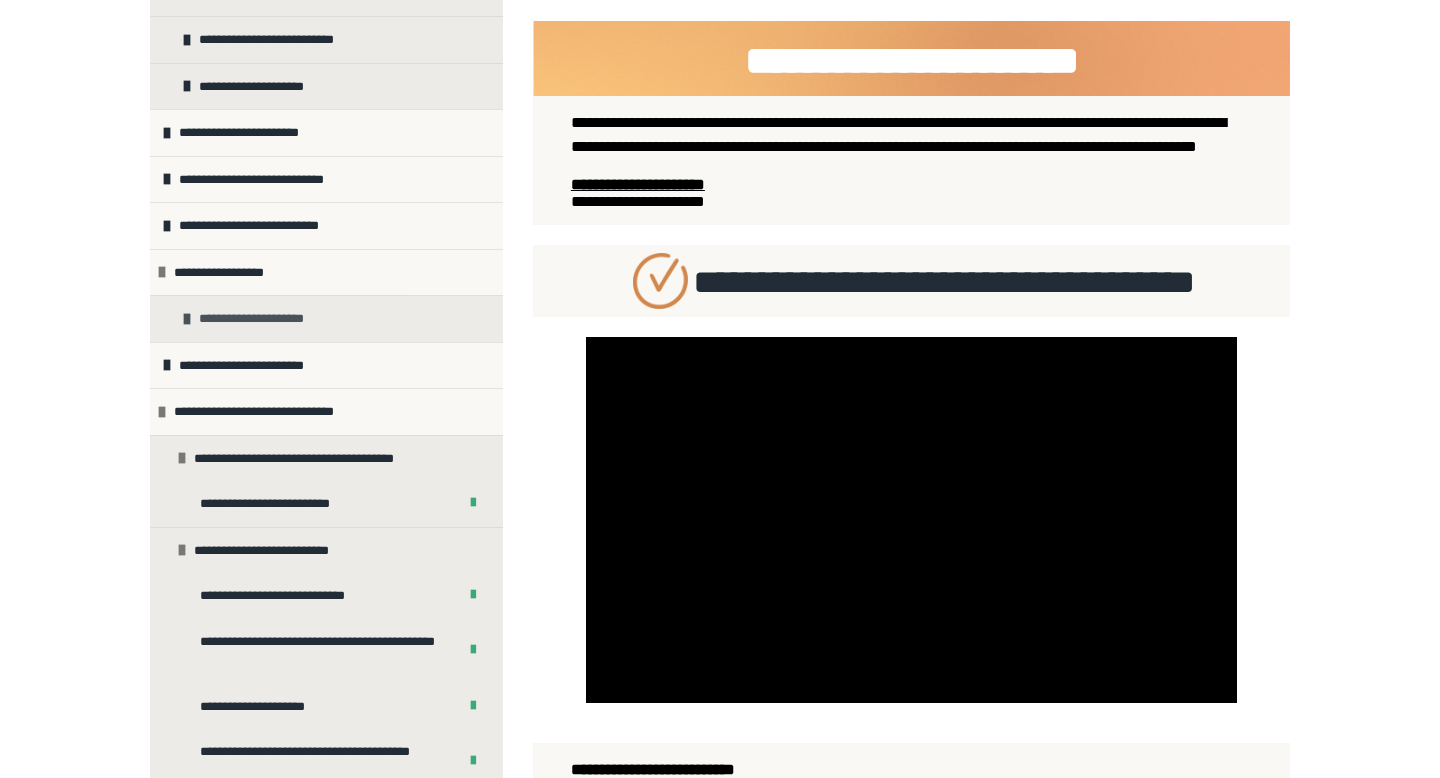click at bounding box center (187, 319) 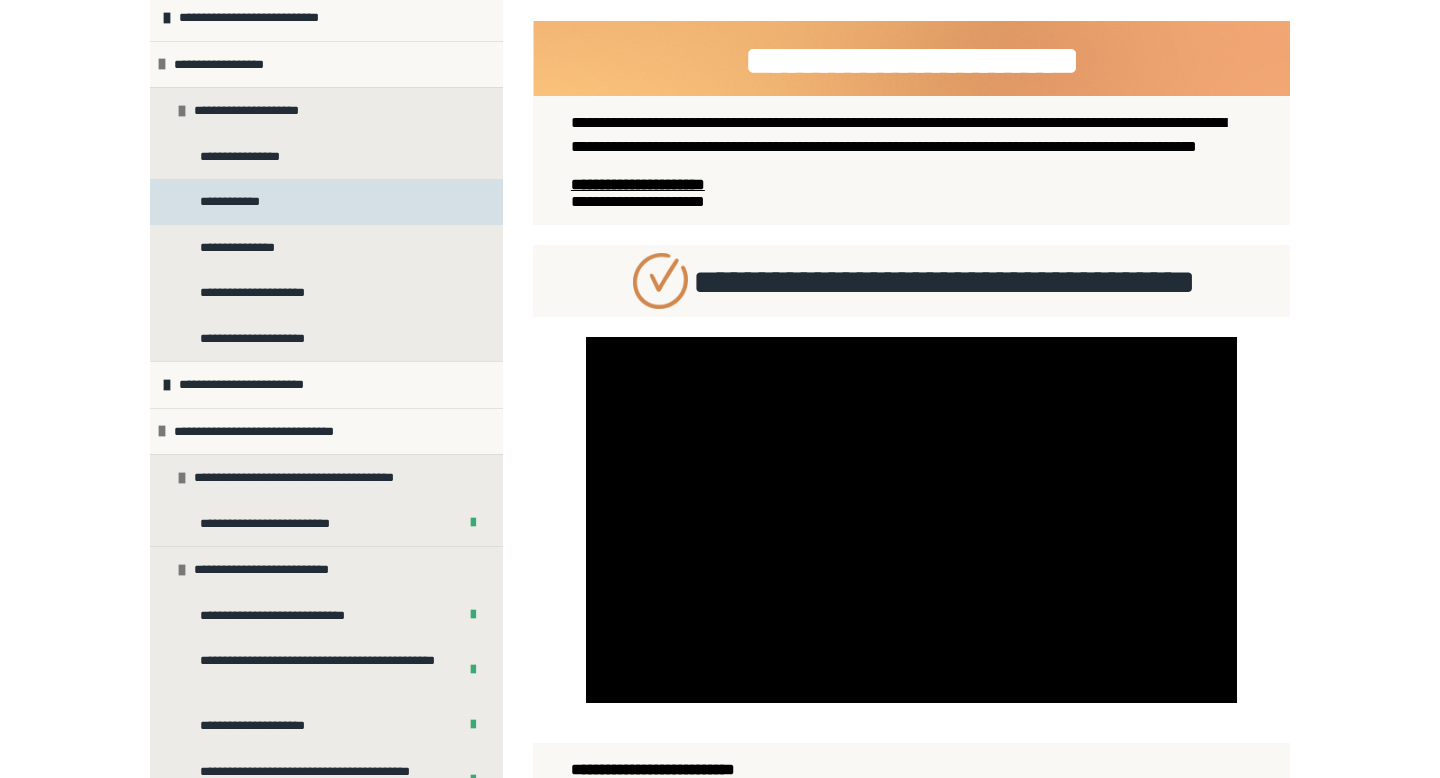 scroll, scrollTop: 437, scrollLeft: 0, axis: vertical 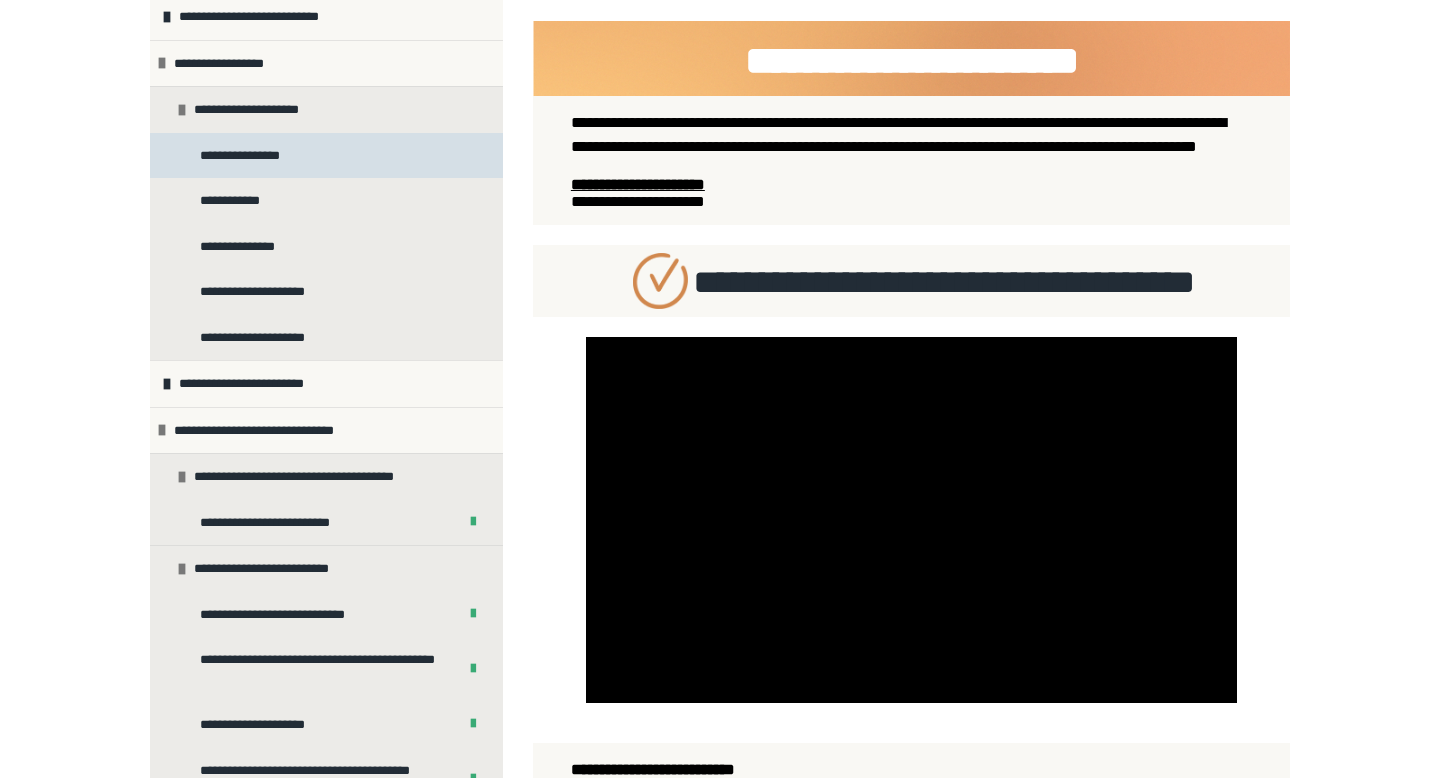click on "**********" at bounding box center (326, 156) 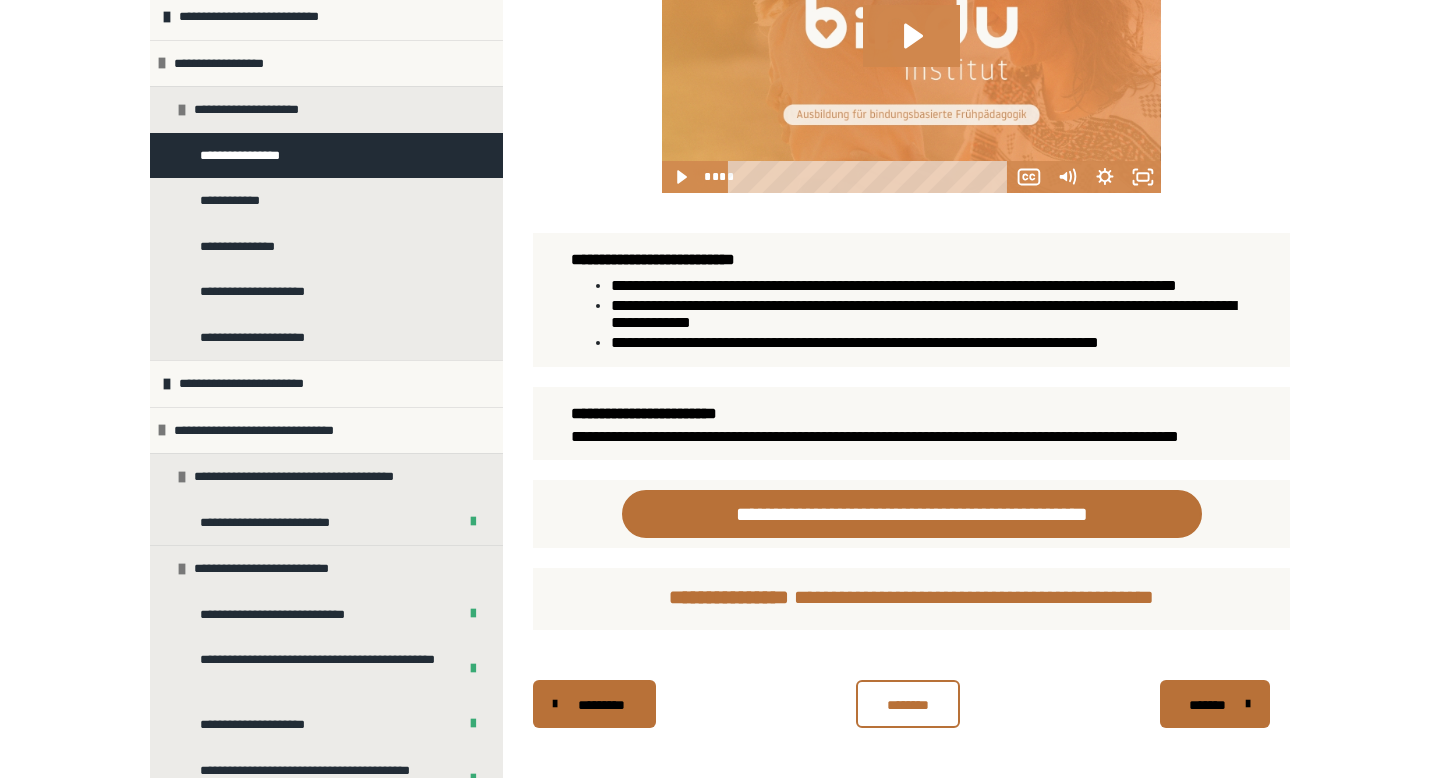 scroll, scrollTop: 781, scrollLeft: 0, axis: vertical 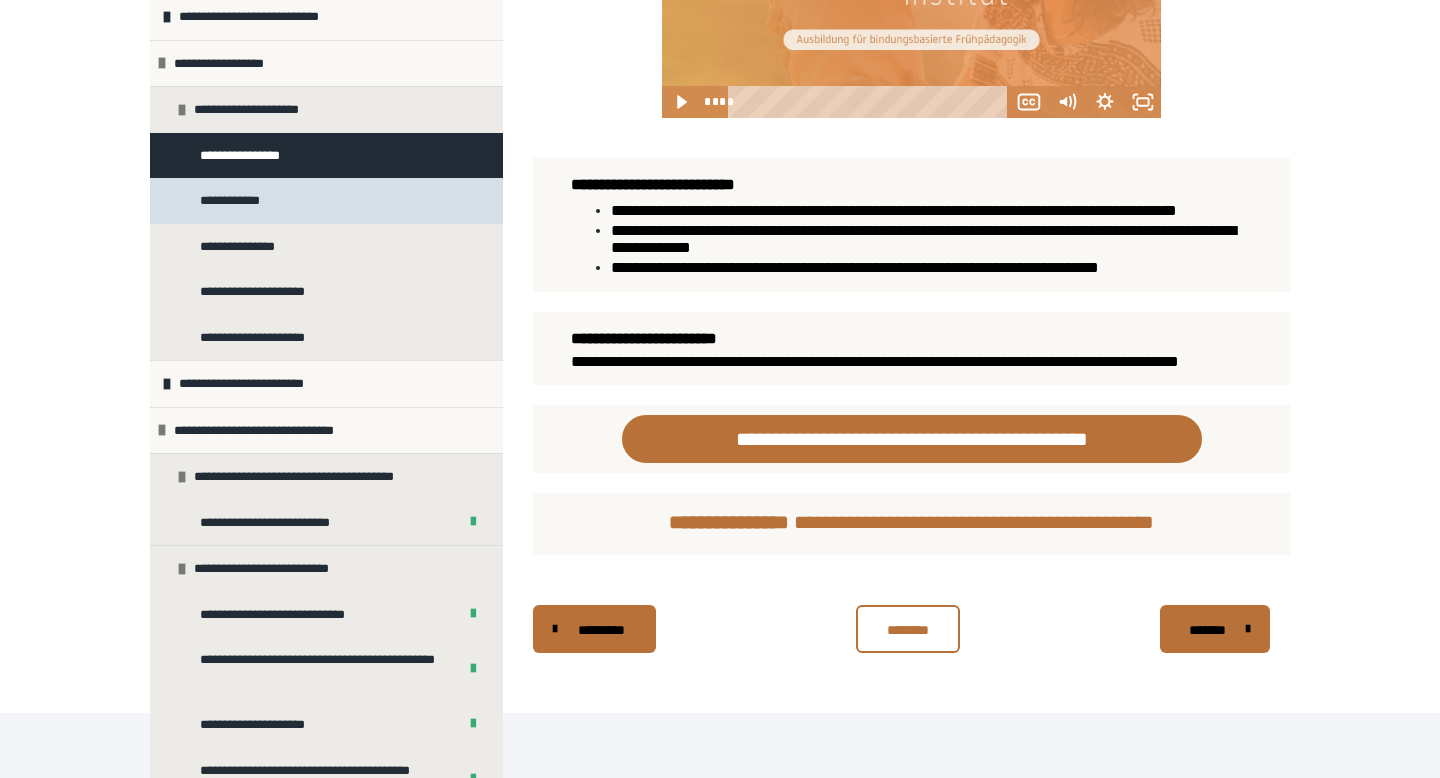 click on "**********" at bounding box center [326, 201] 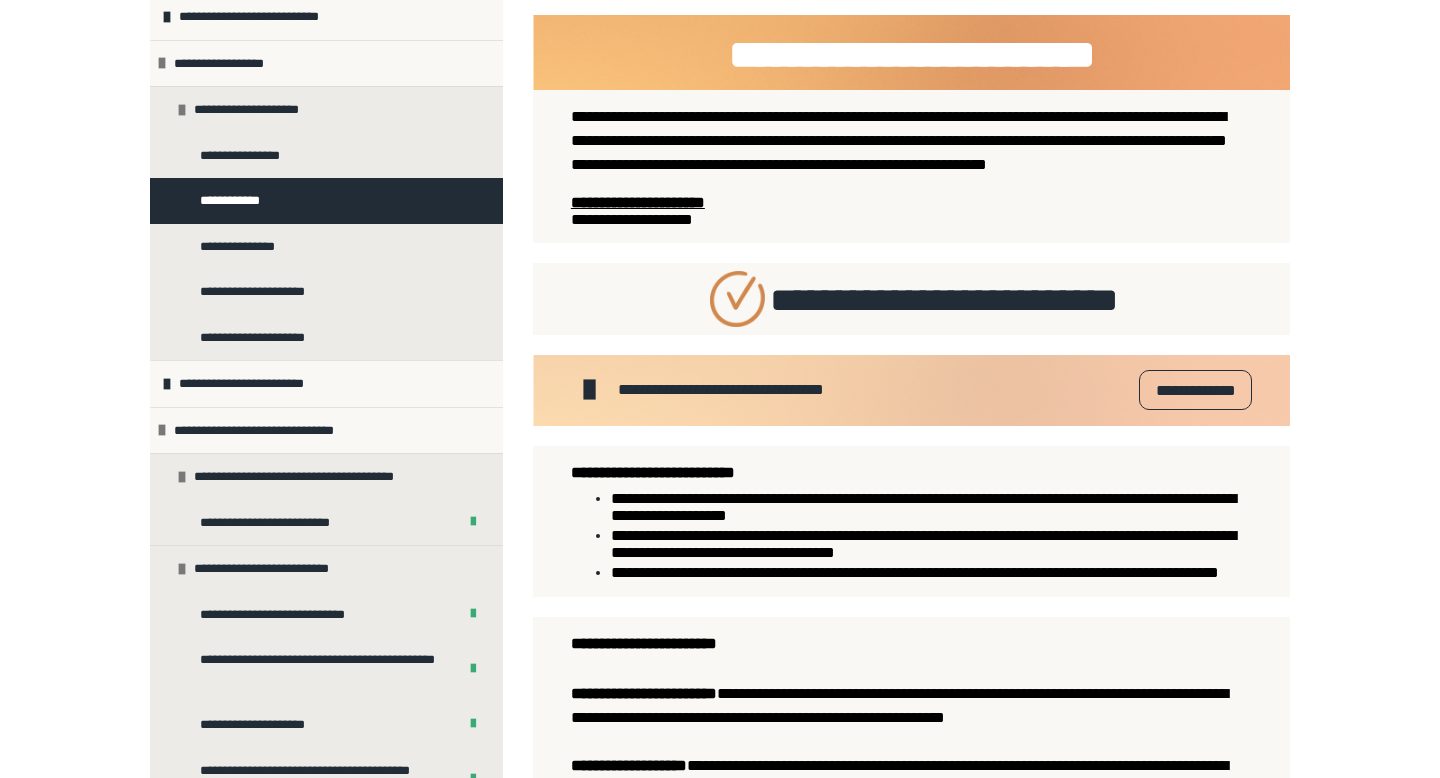 scroll, scrollTop: 203, scrollLeft: 0, axis: vertical 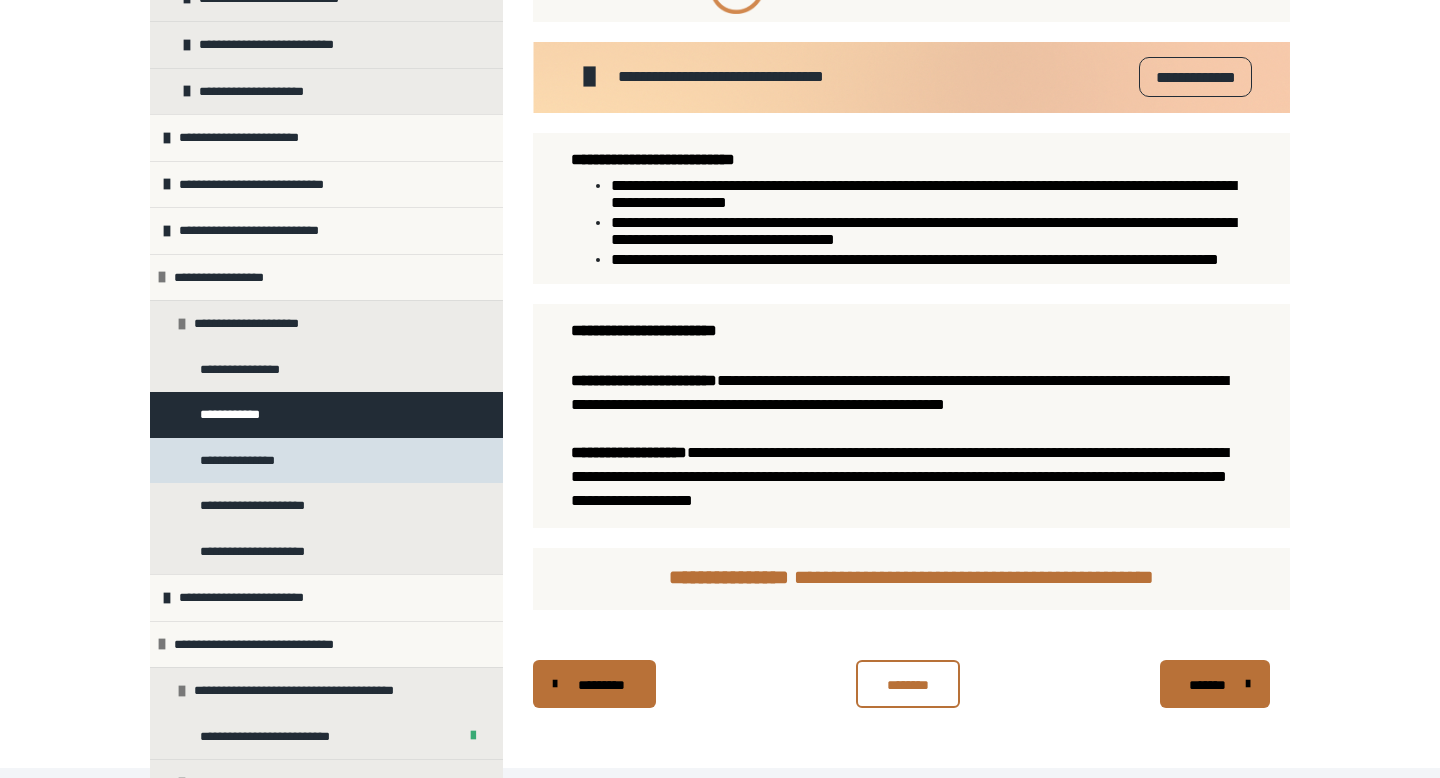 click on "**********" at bounding box center (326, 461) 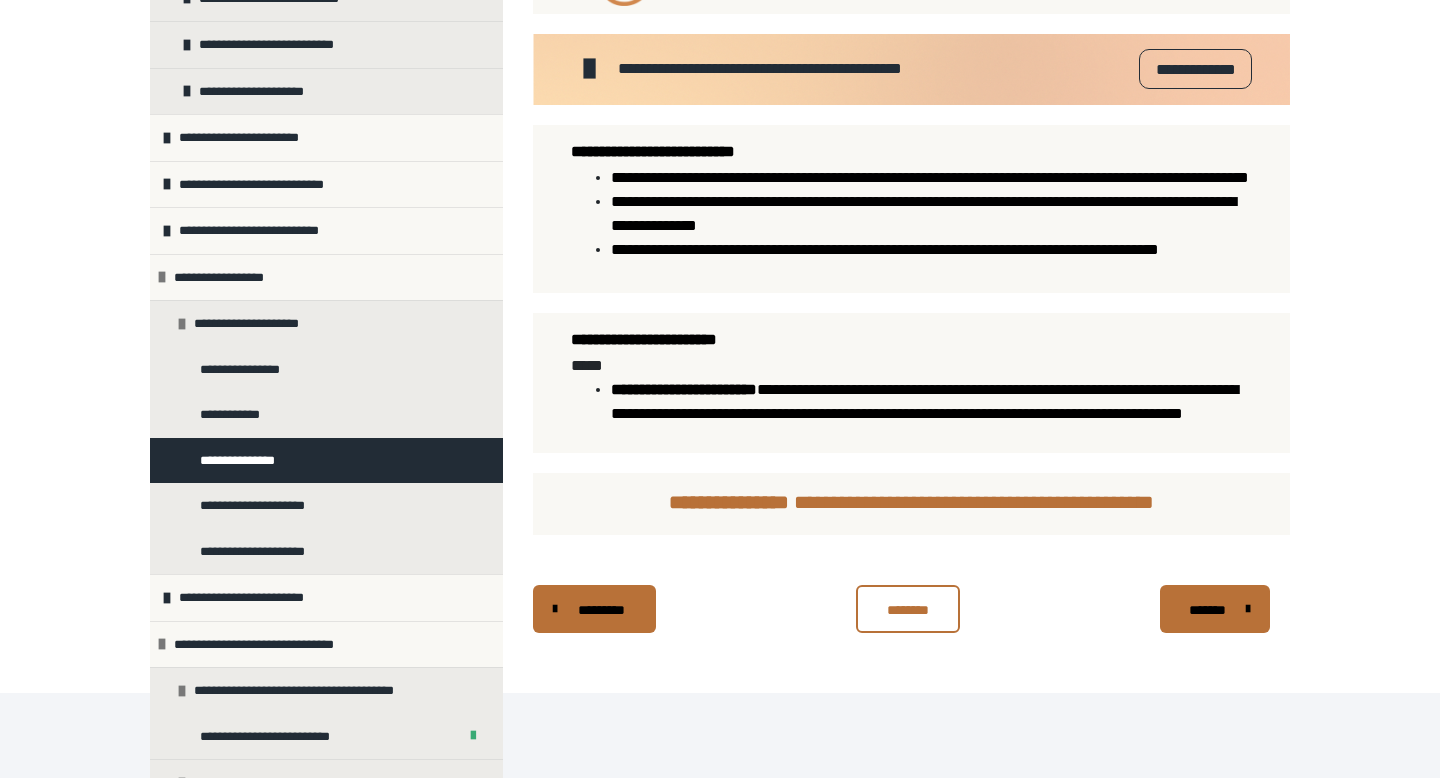 scroll, scrollTop: 605, scrollLeft: 0, axis: vertical 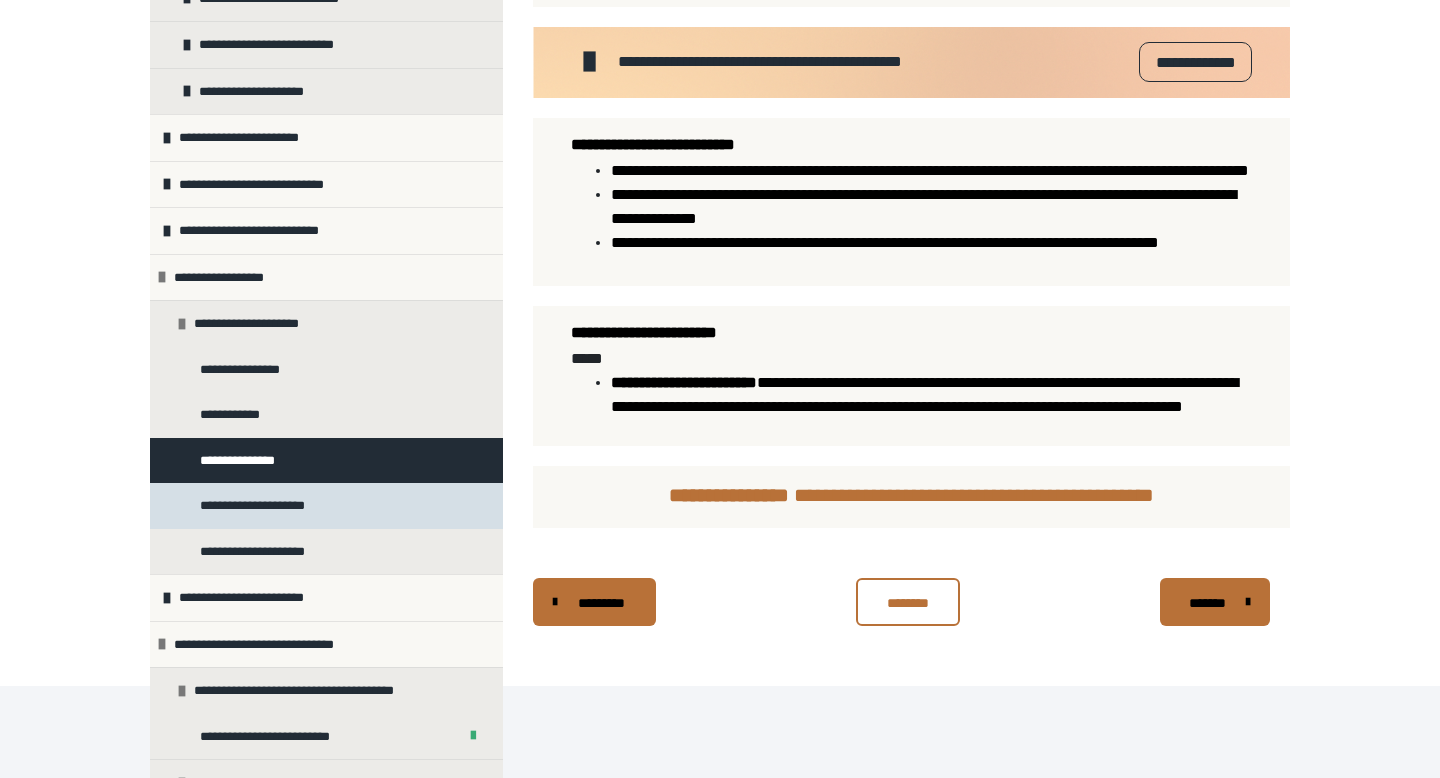 click on "**********" at bounding box center [326, 506] 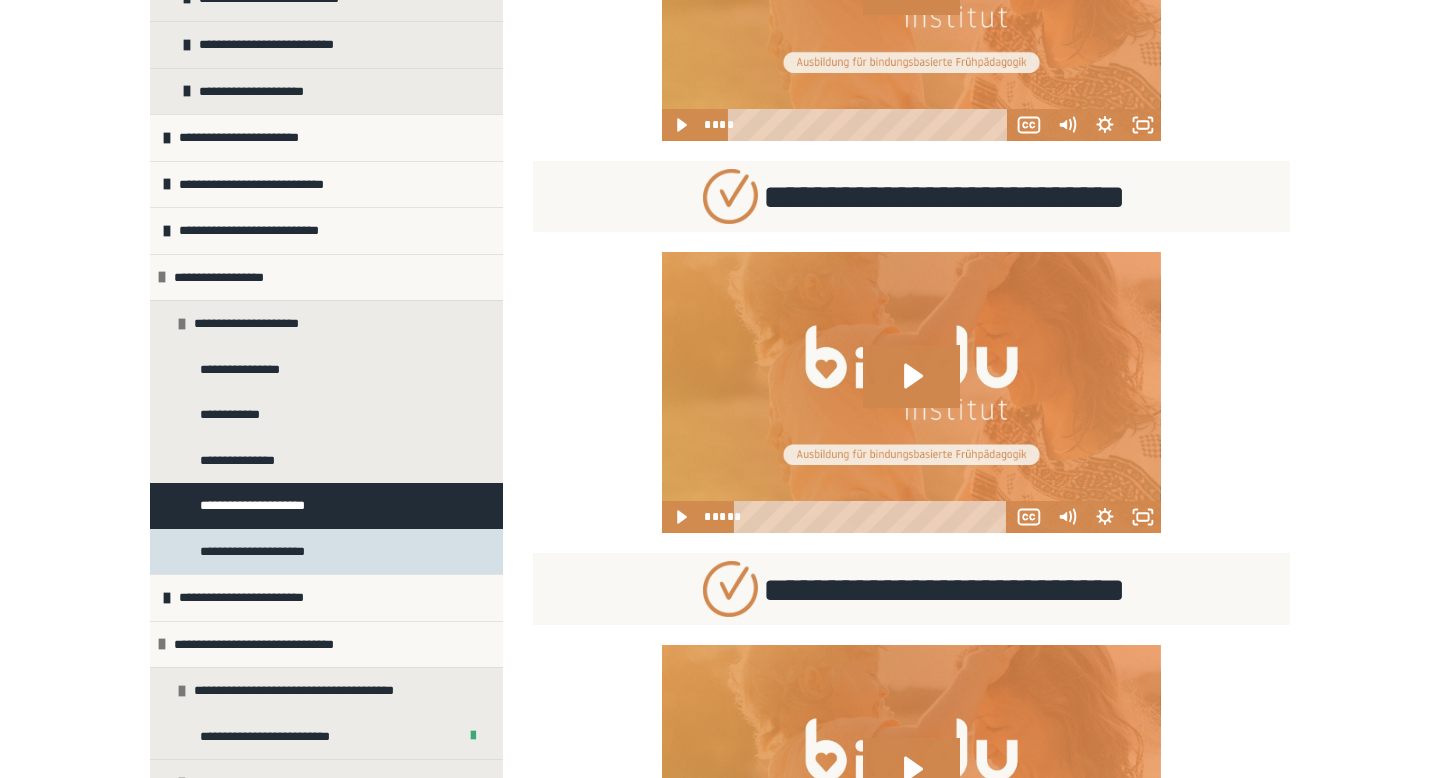 click on "**********" at bounding box center (326, 552) 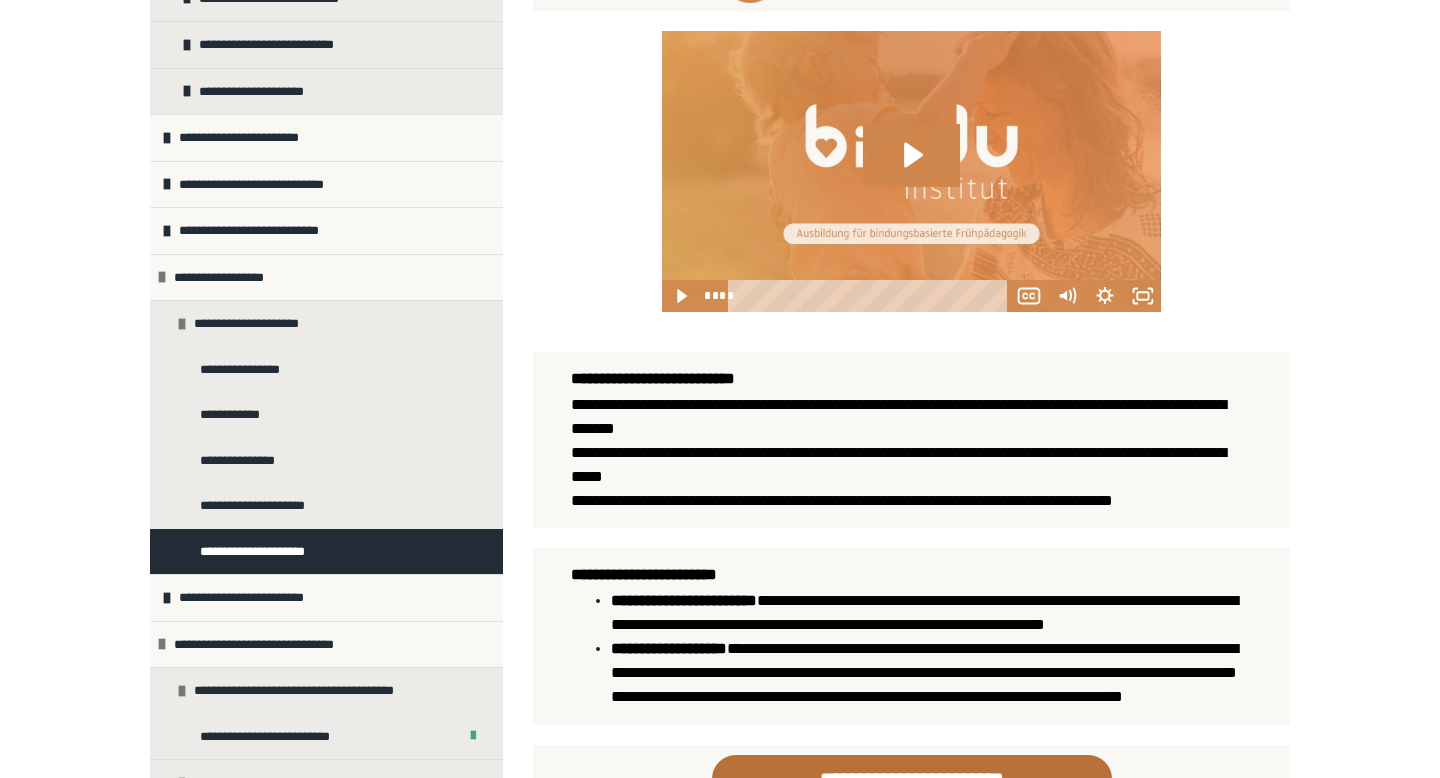 scroll, scrollTop: 658, scrollLeft: 0, axis: vertical 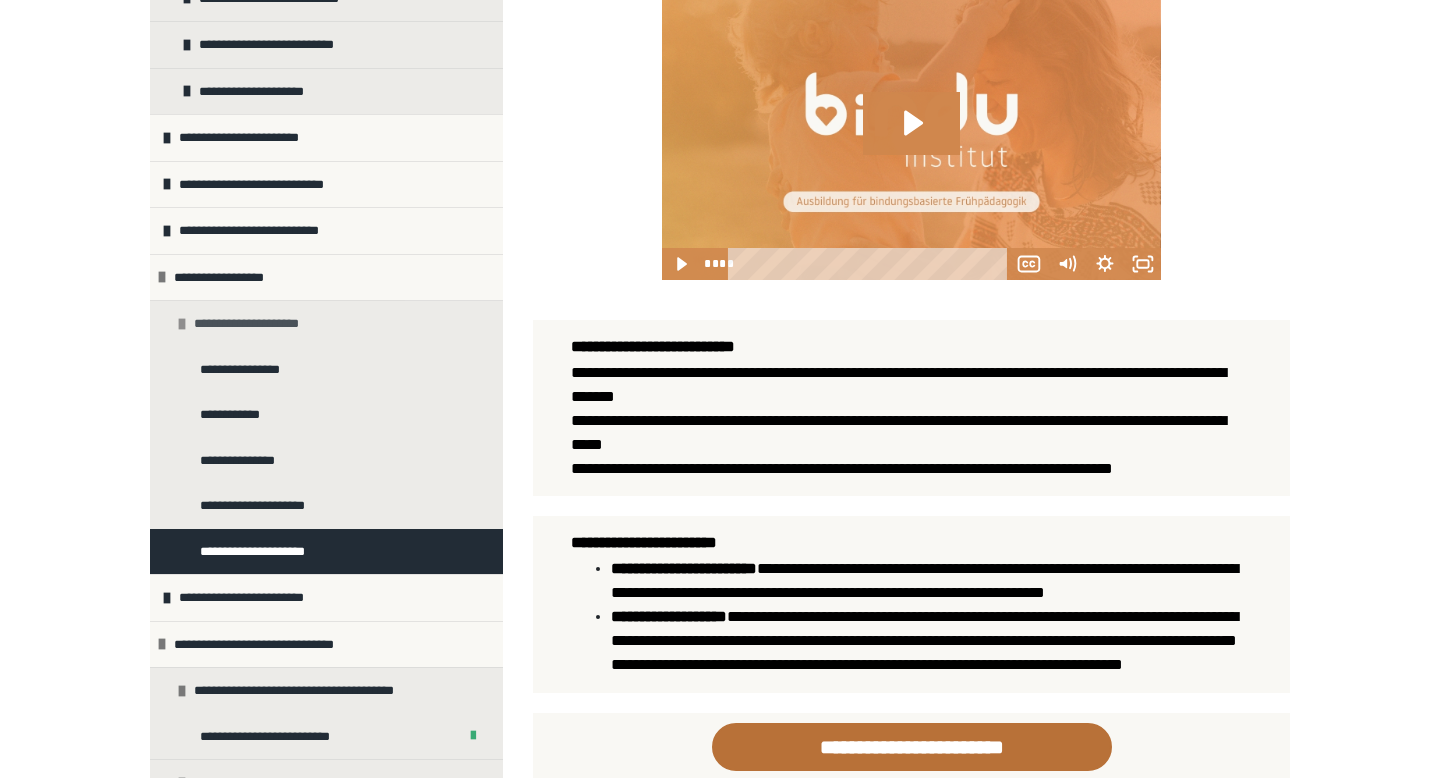 click at bounding box center (182, 324) 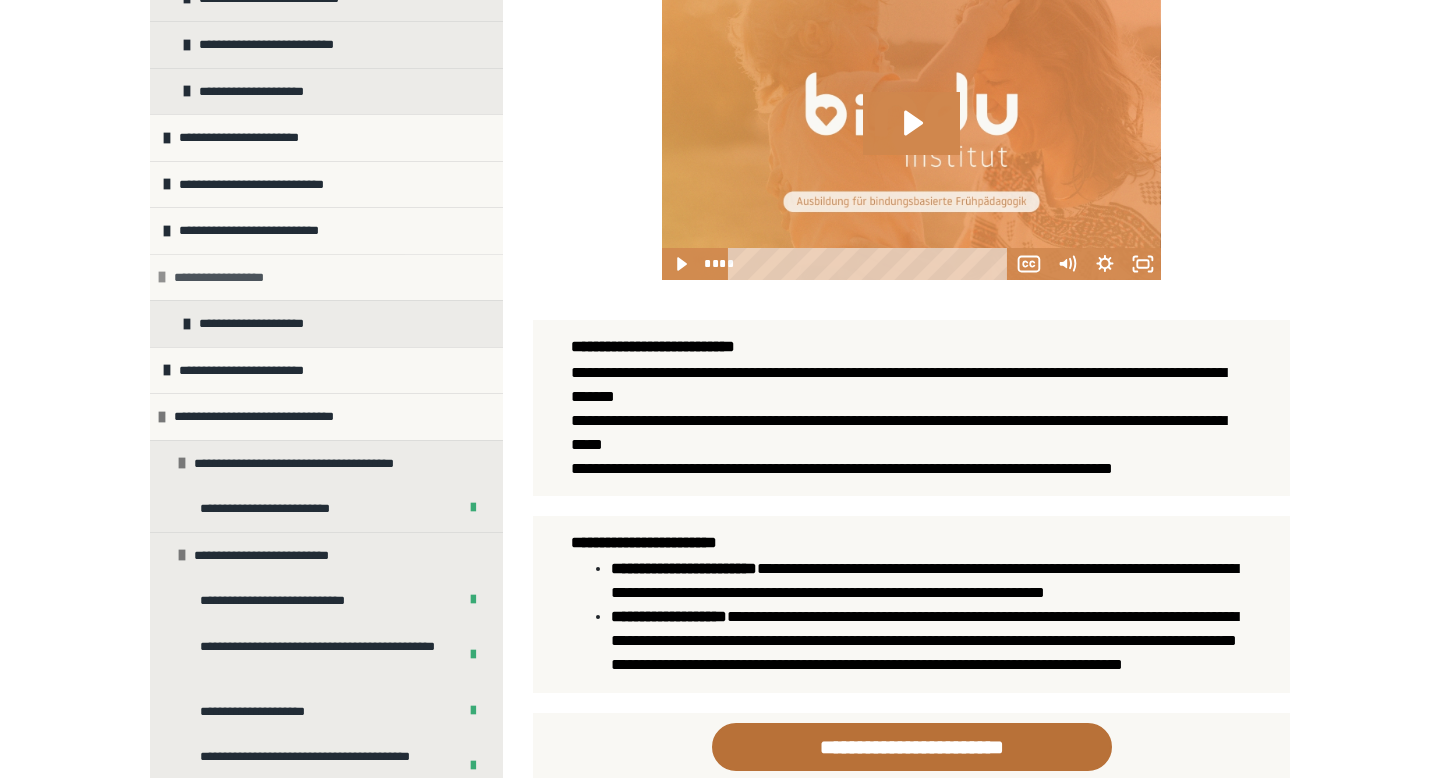 click at bounding box center [162, 277] 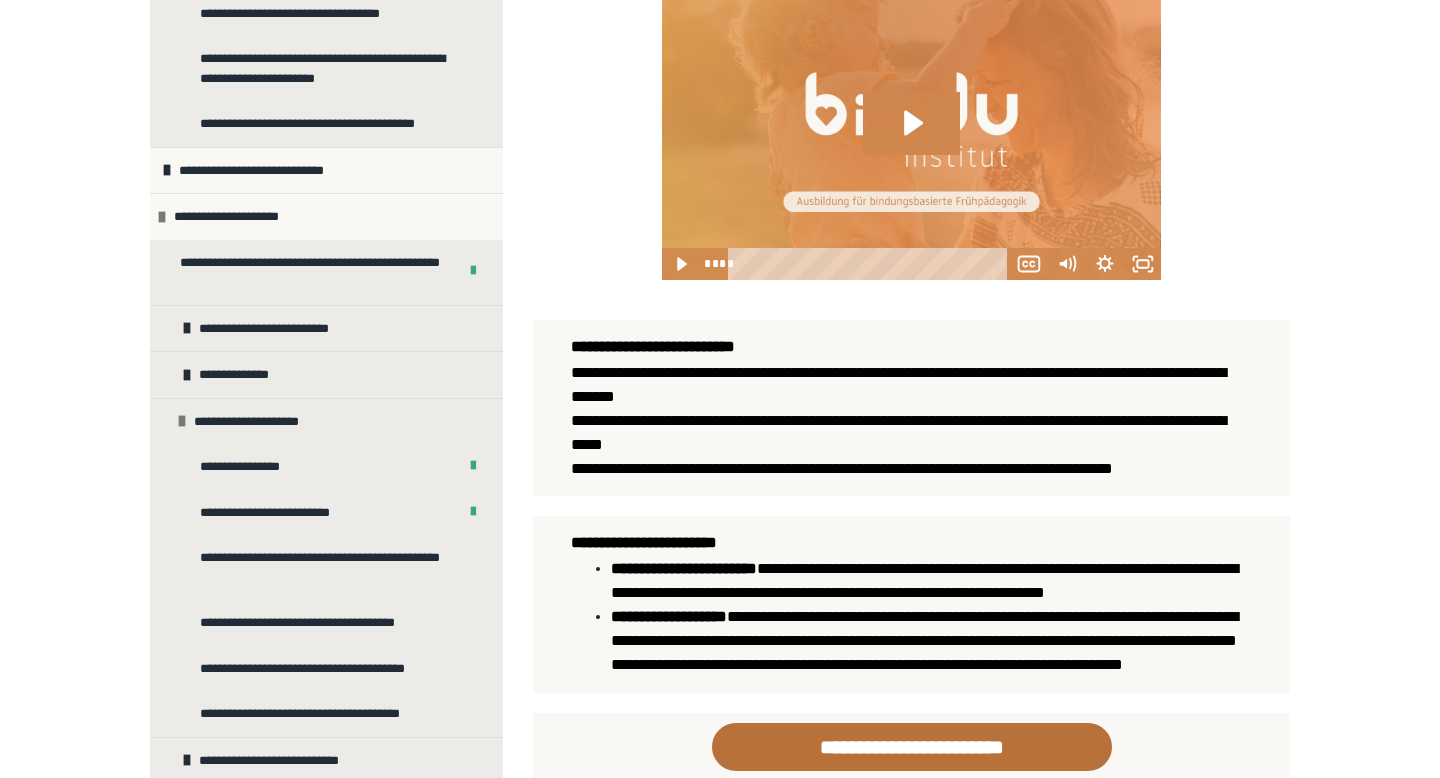 scroll, scrollTop: 1838, scrollLeft: 0, axis: vertical 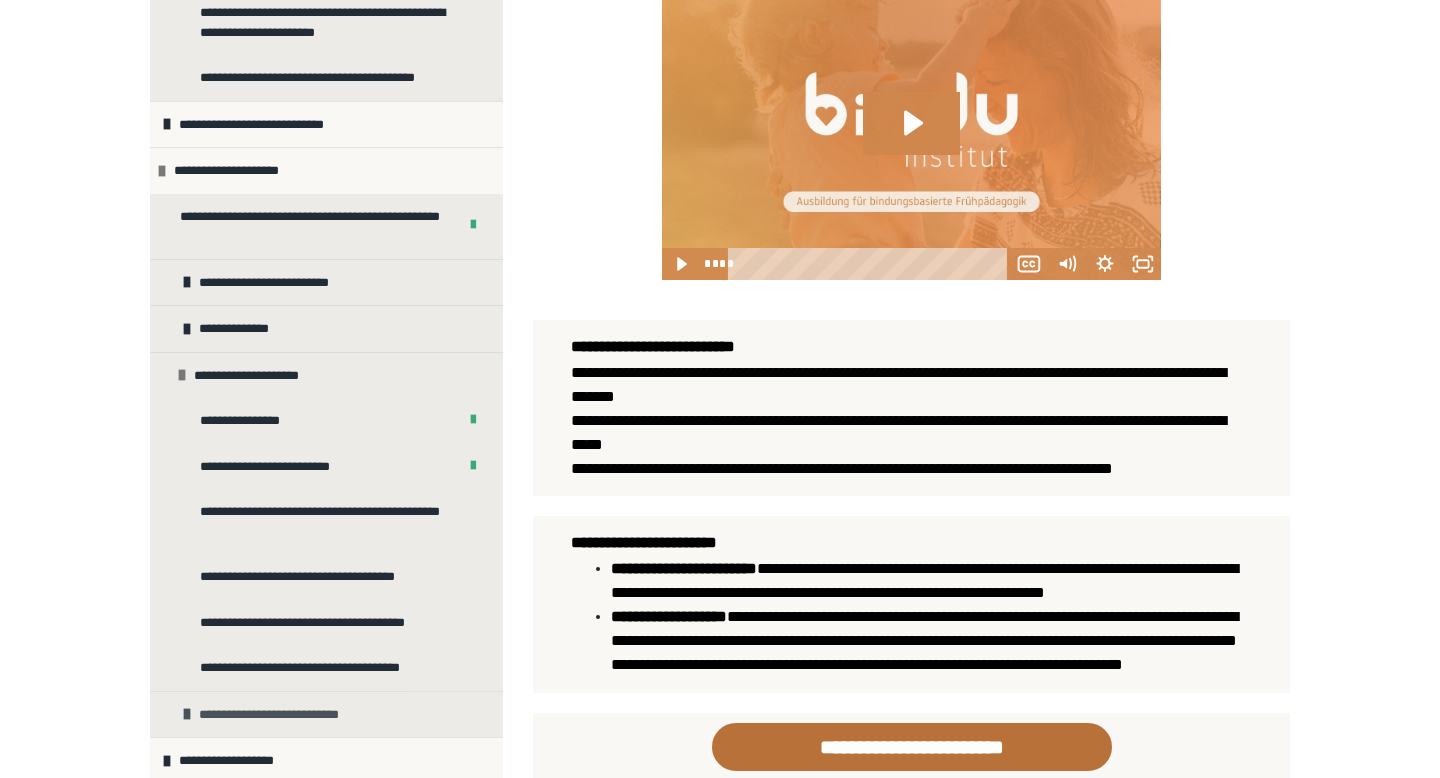 click at bounding box center (187, 714) 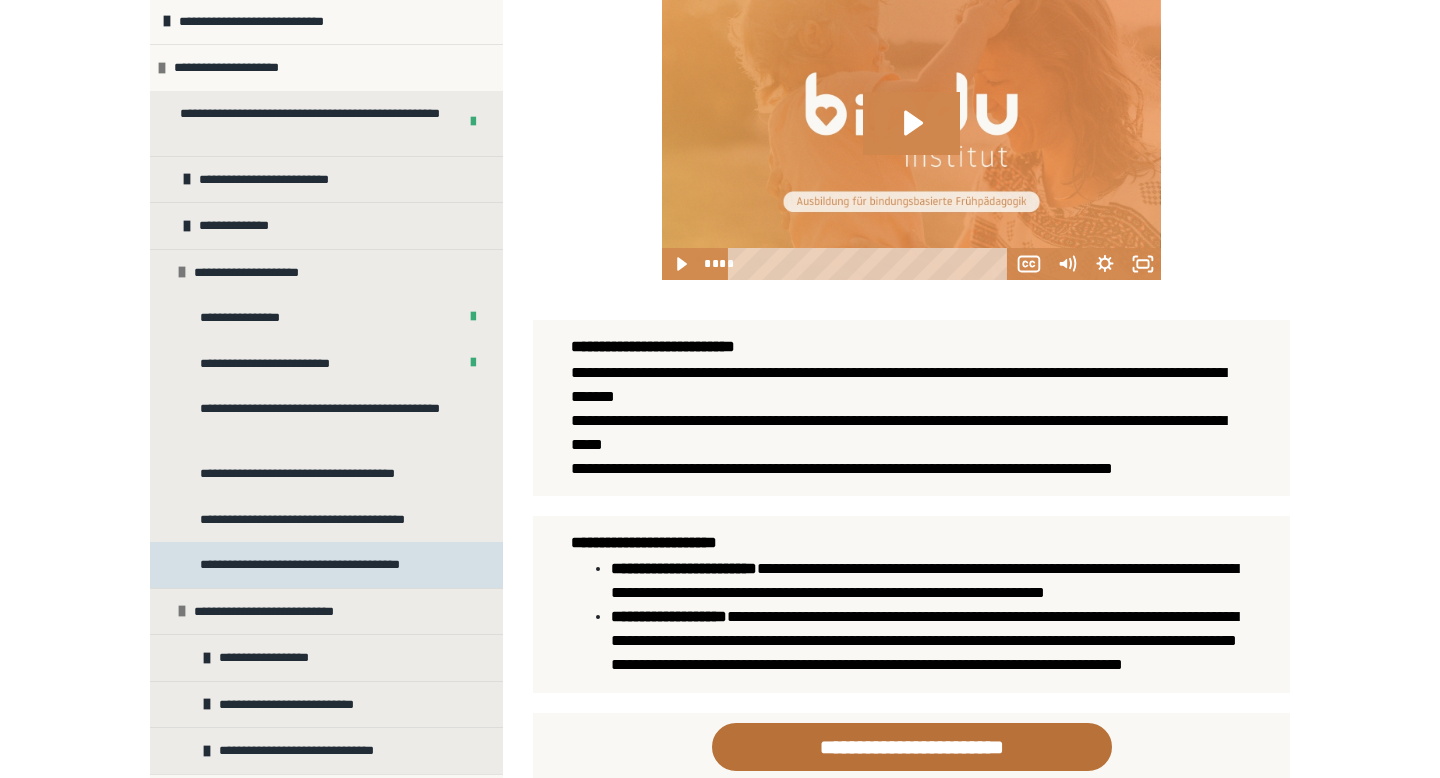 scroll, scrollTop: 1978, scrollLeft: 0, axis: vertical 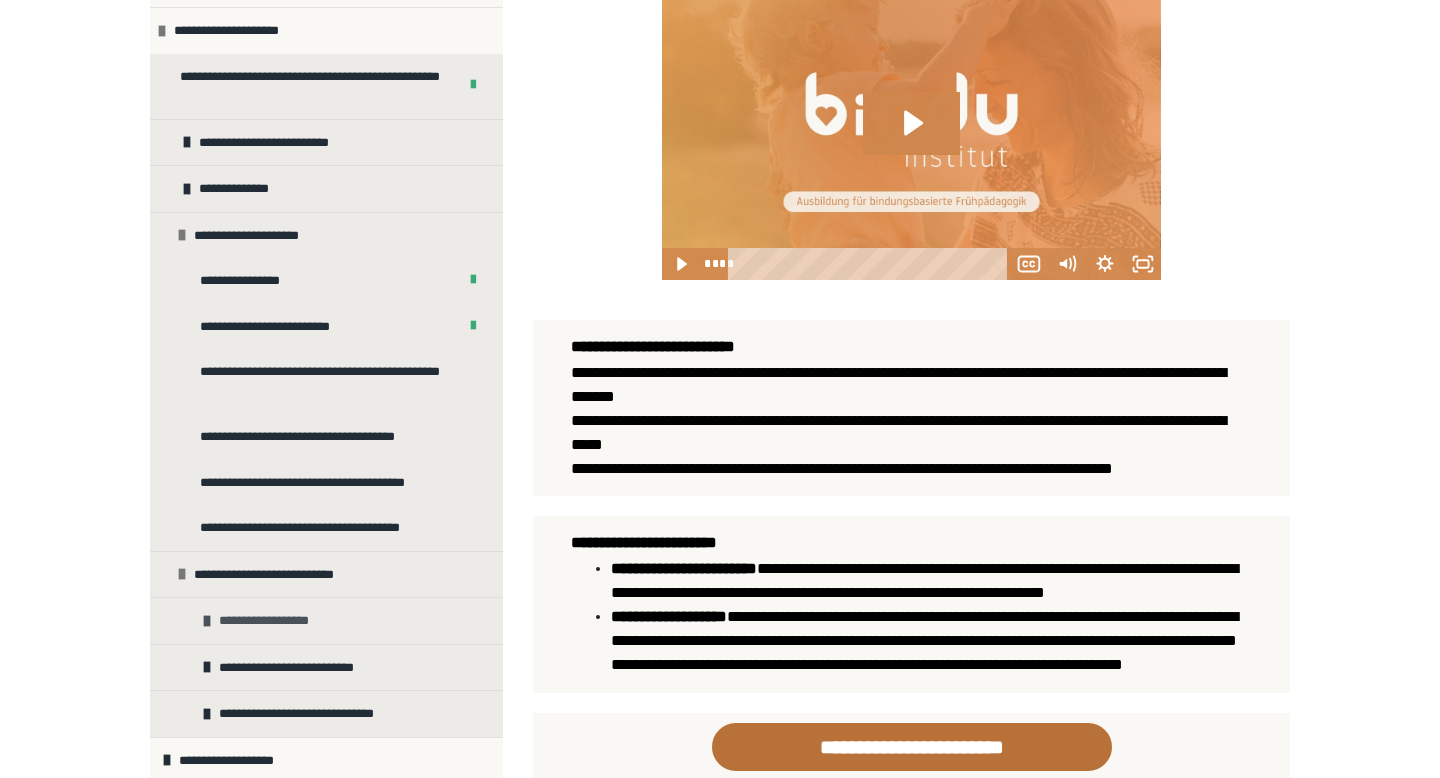 click at bounding box center (207, 621) 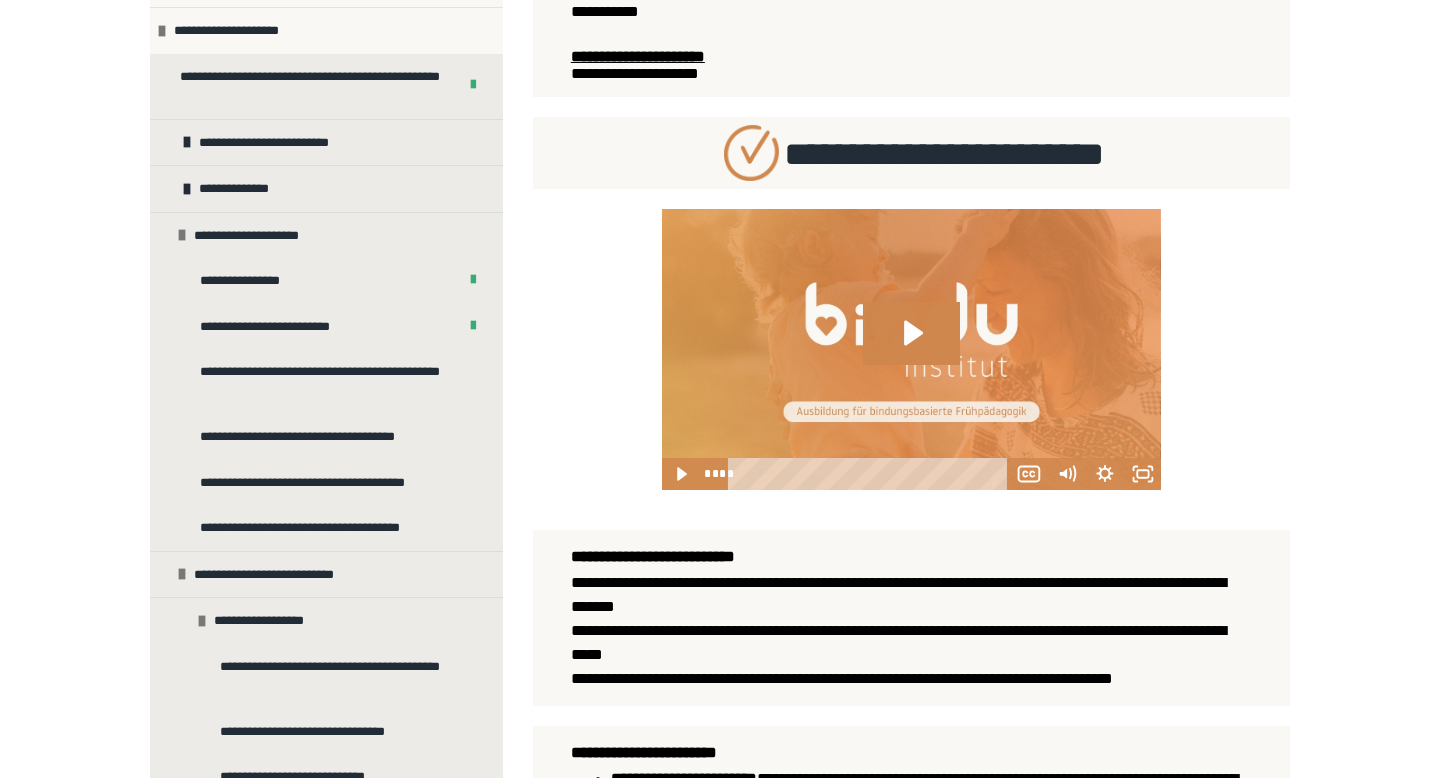 scroll, scrollTop: 441, scrollLeft: 0, axis: vertical 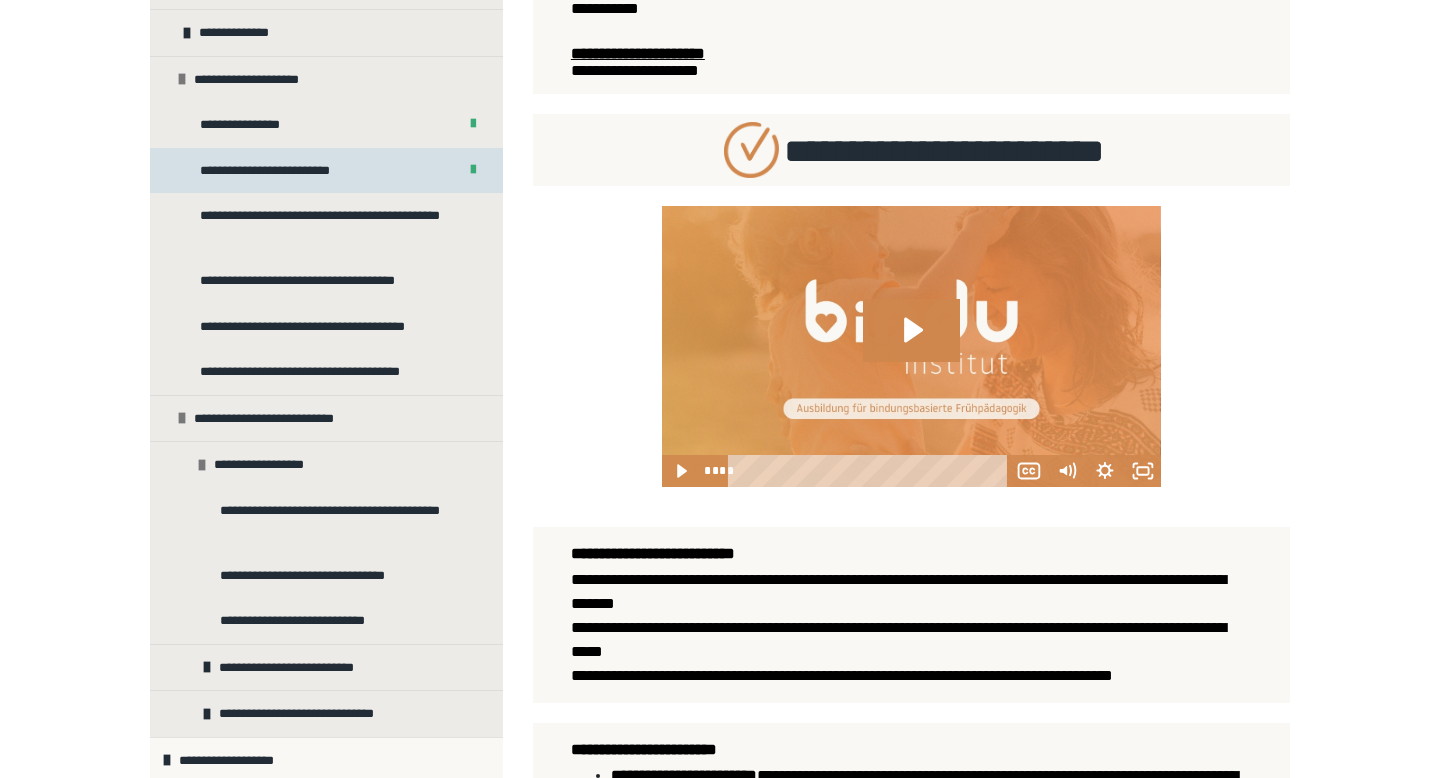 click on "**********" at bounding box center [326, 171] 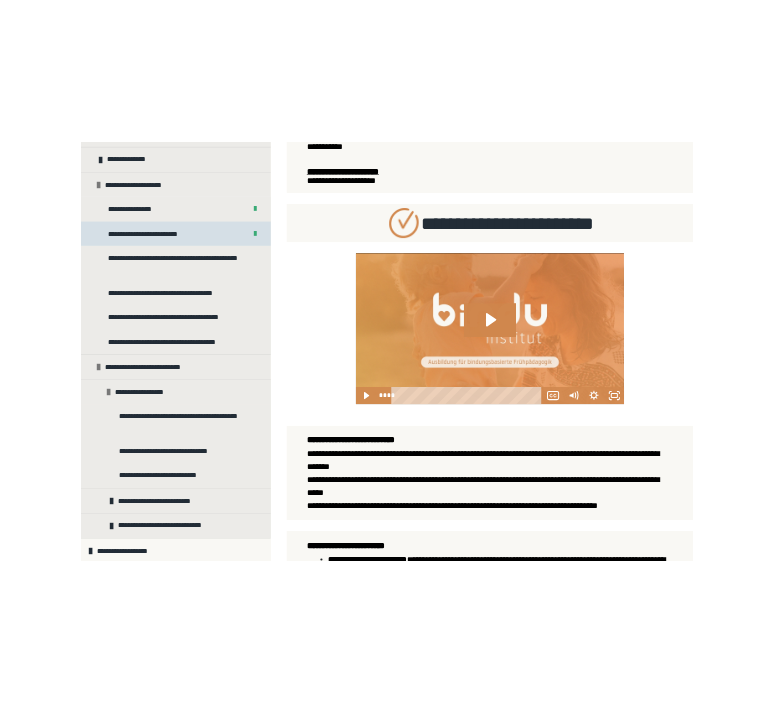 scroll, scrollTop: 270, scrollLeft: 0, axis: vertical 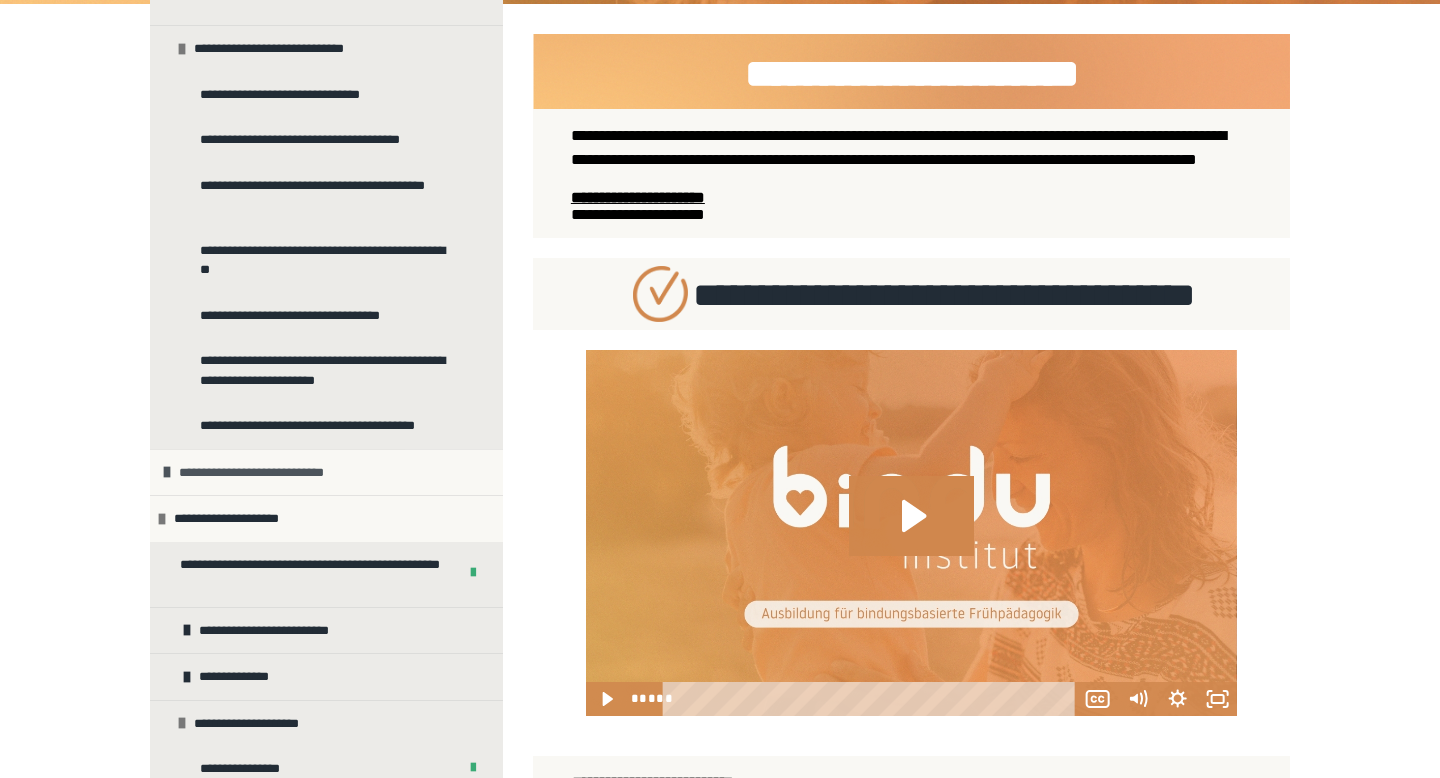 click on "**********" at bounding box center [263, 473] 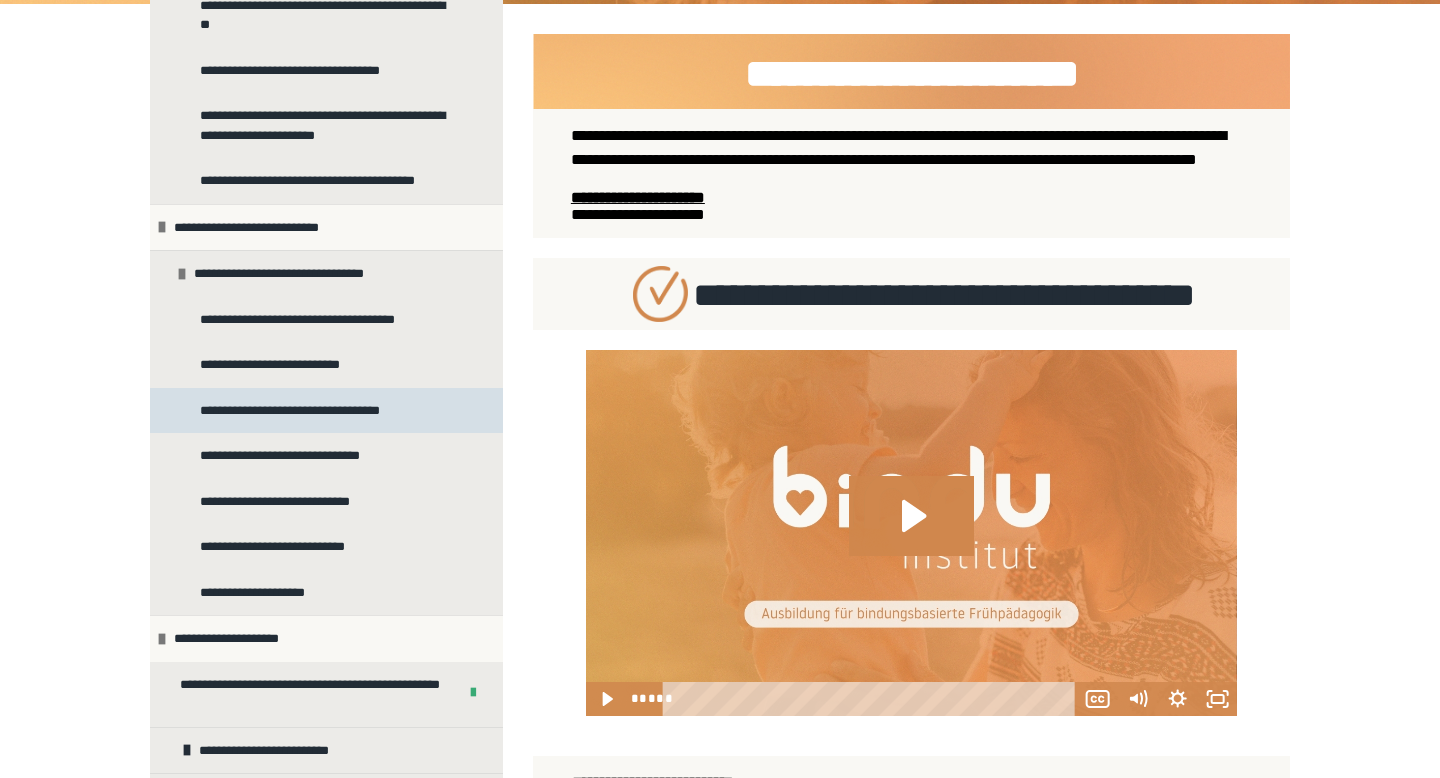 scroll, scrollTop: 1745, scrollLeft: 0, axis: vertical 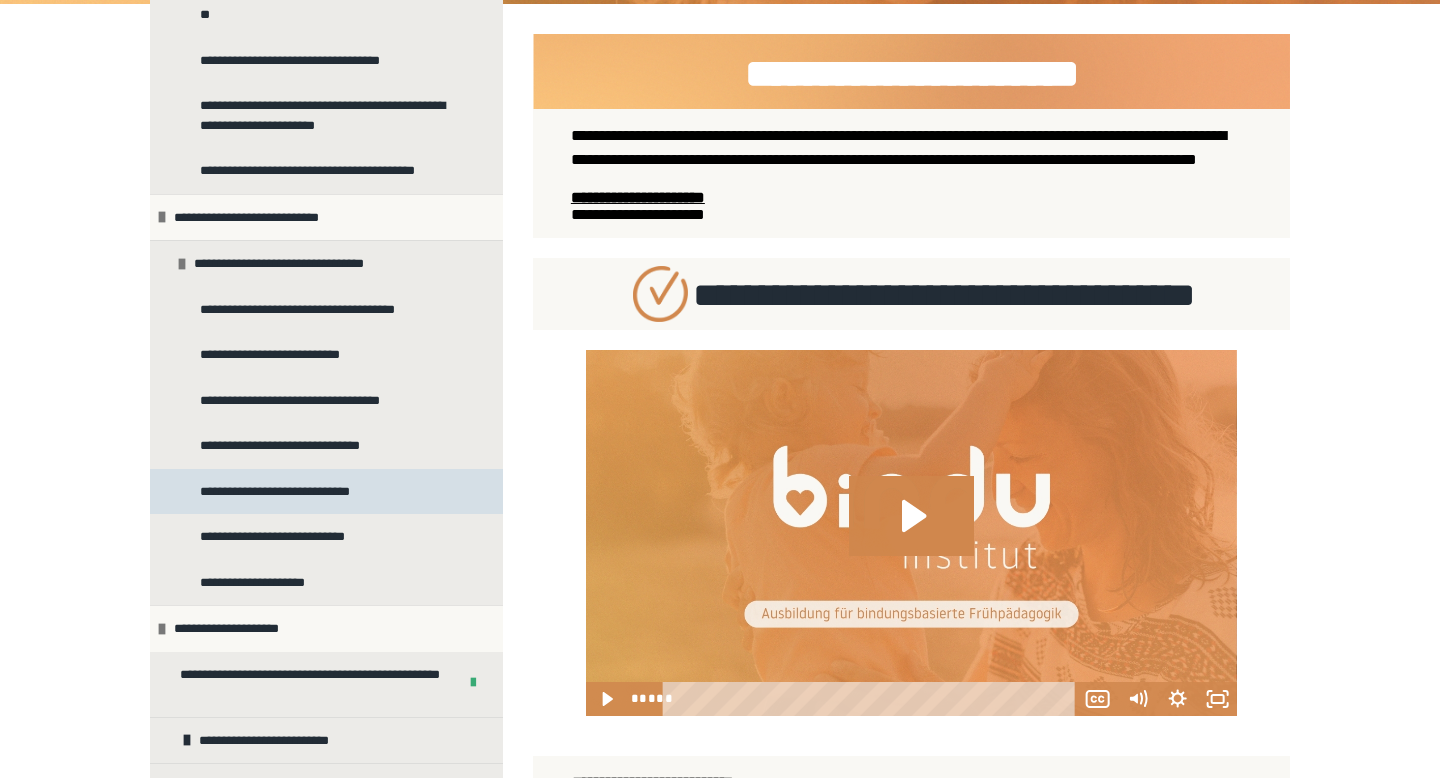 click on "**********" at bounding box center (326, 492) 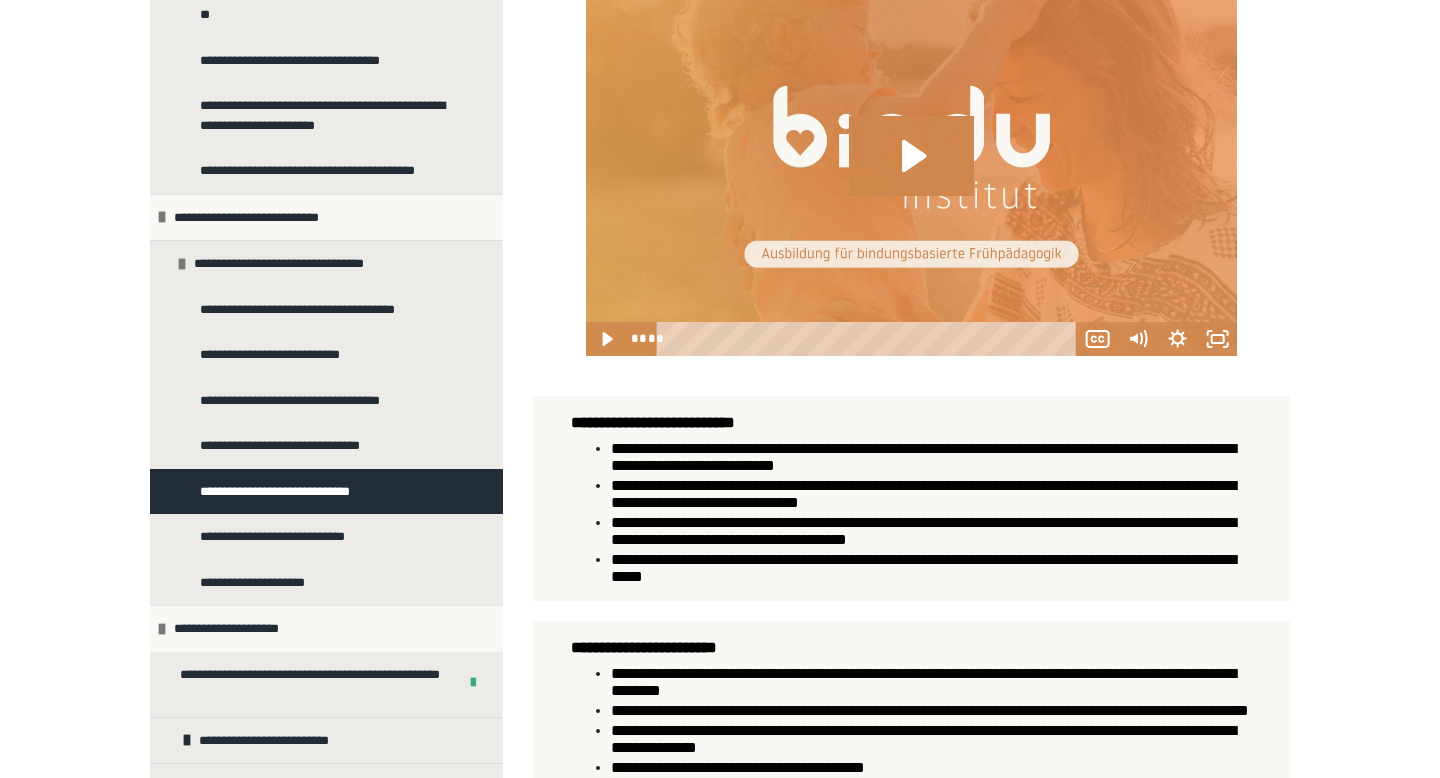 scroll, scrollTop: 878, scrollLeft: 0, axis: vertical 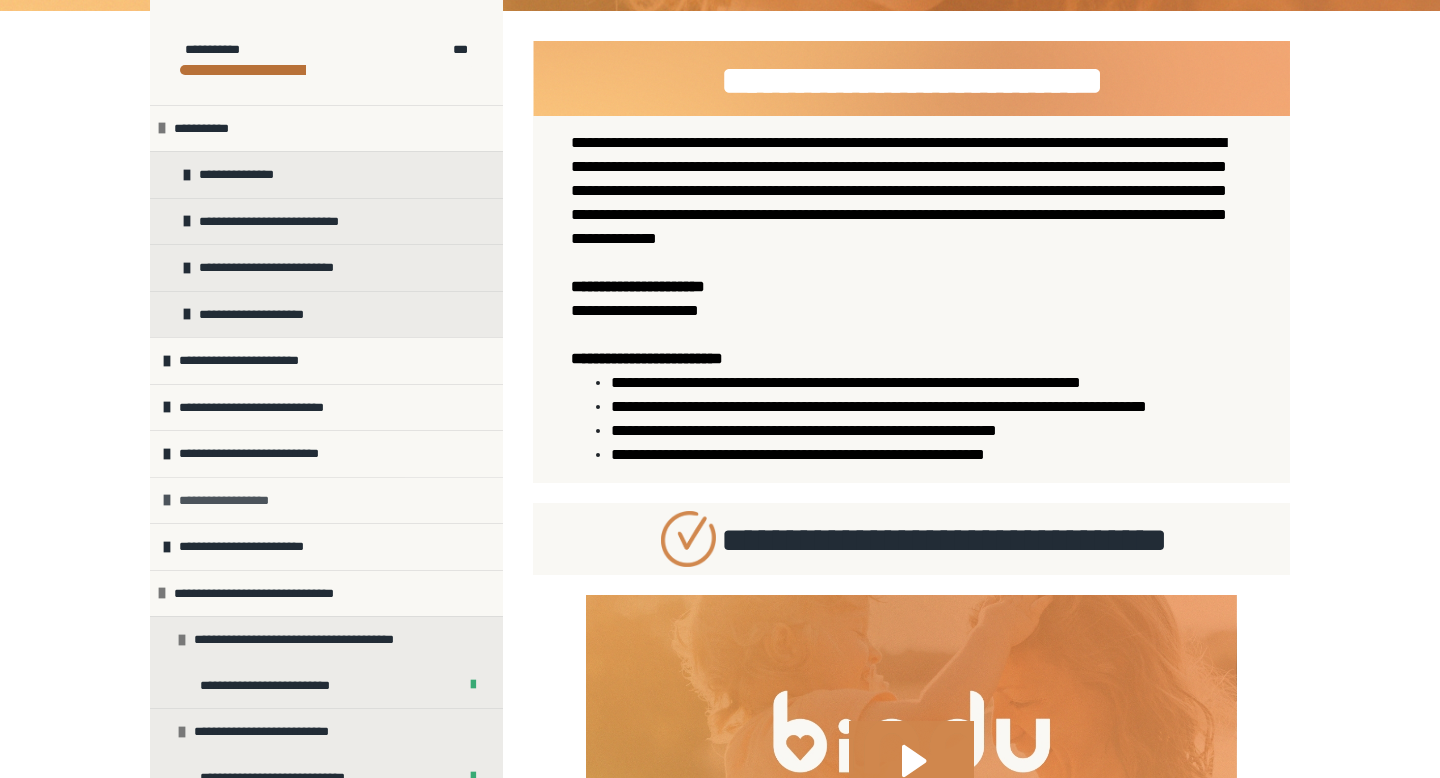 click on "**********" at bounding box center [232, 501] 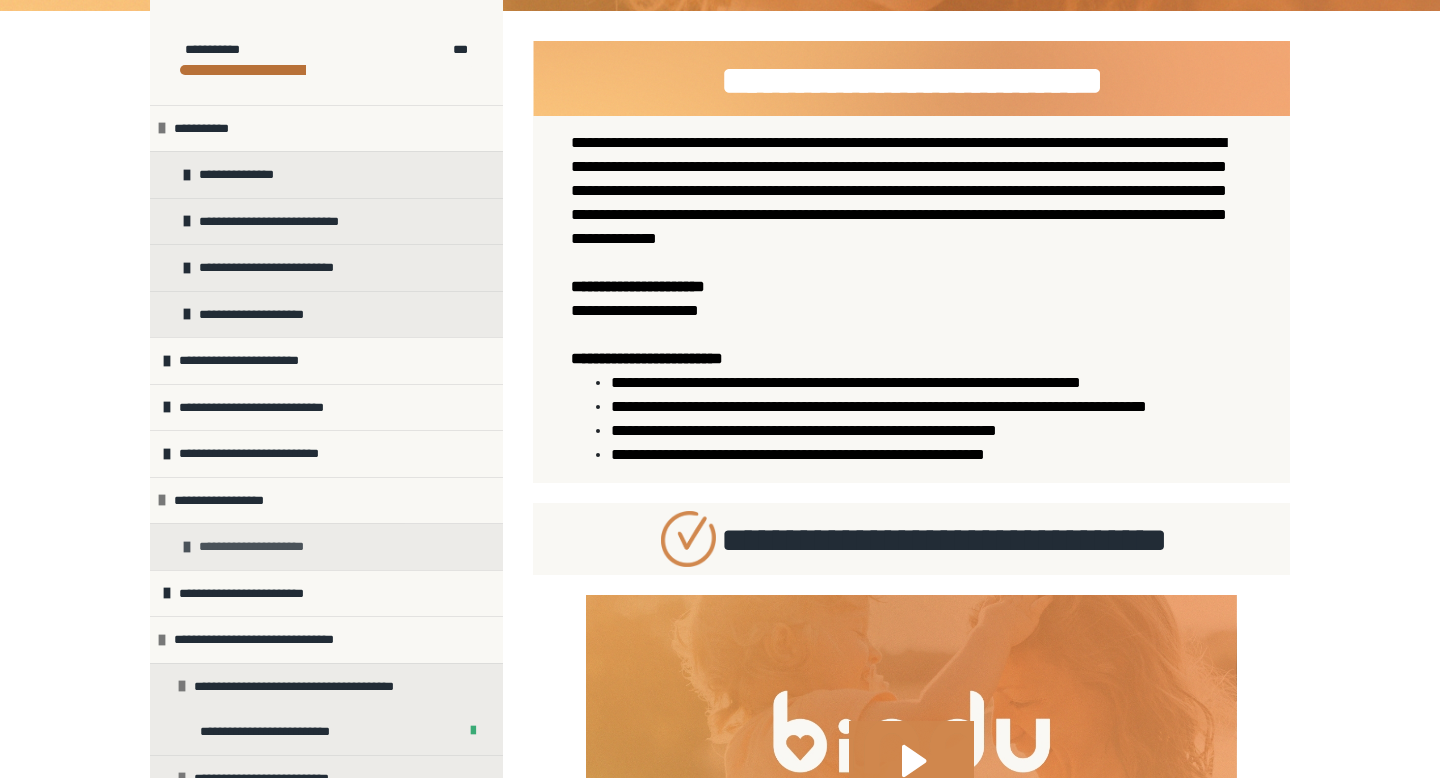 click on "**********" at bounding box center (262, 547) 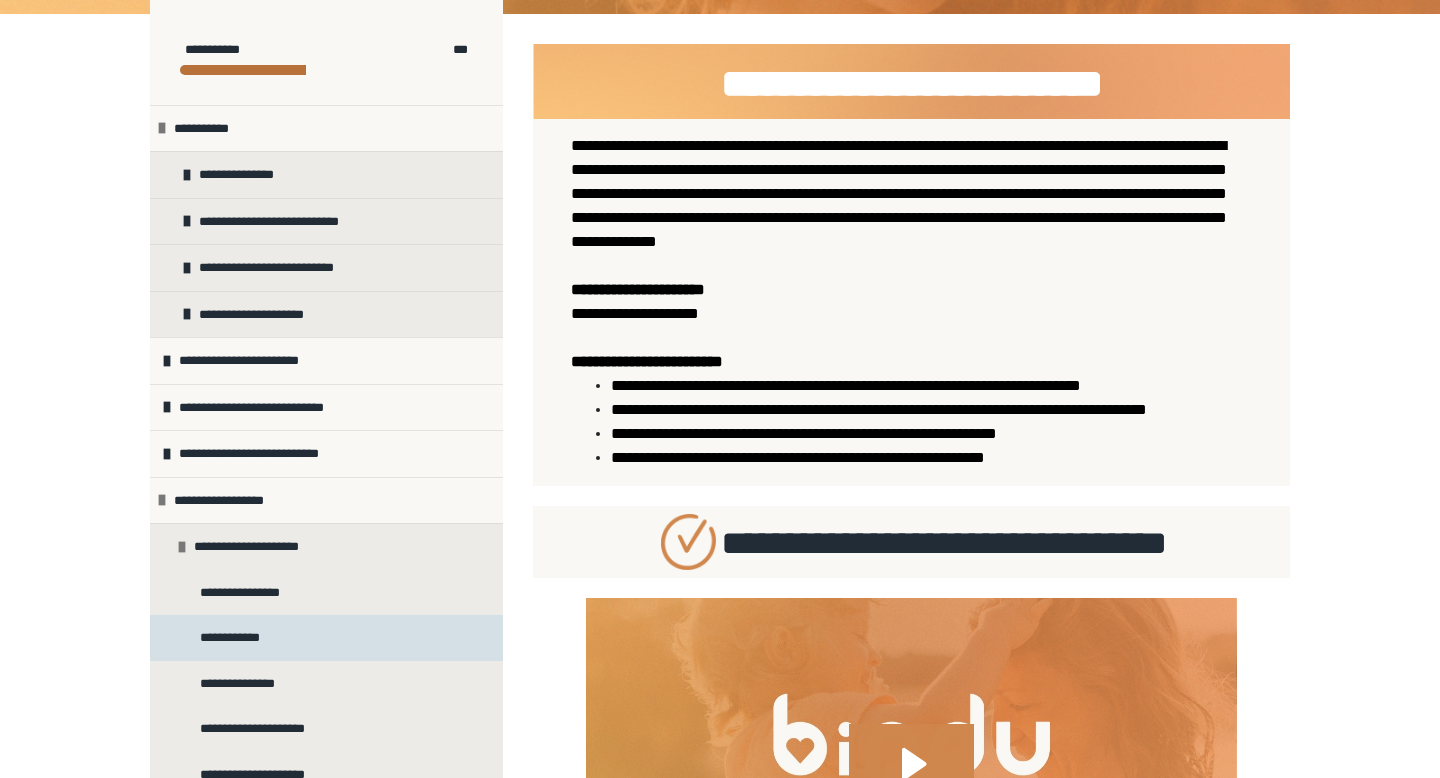 click on "**********" at bounding box center [326, 638] 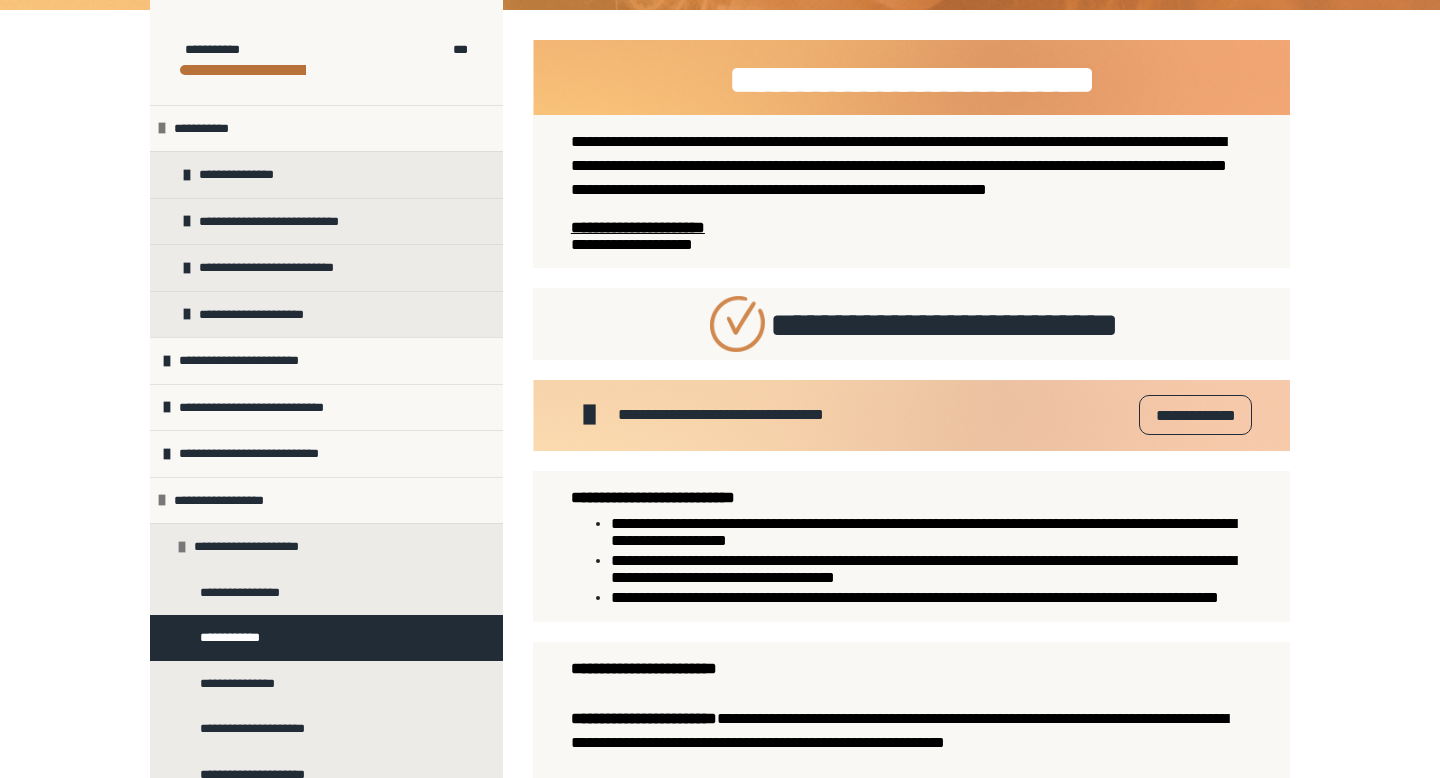 drag, startPoint x: 887, startPoint y: 435, endPoint x: 1027, endPoint y: 435, distance: 140 